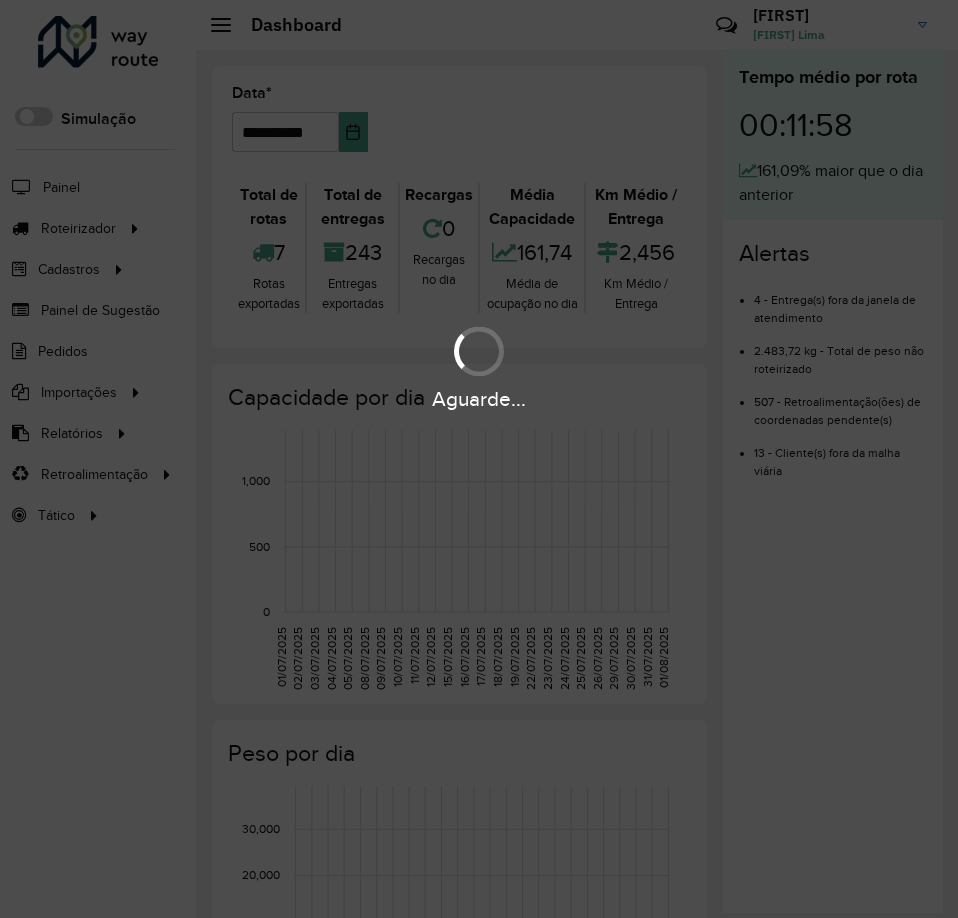 scroll, scrollTop: 0, scrollLeft: 0, axis: both 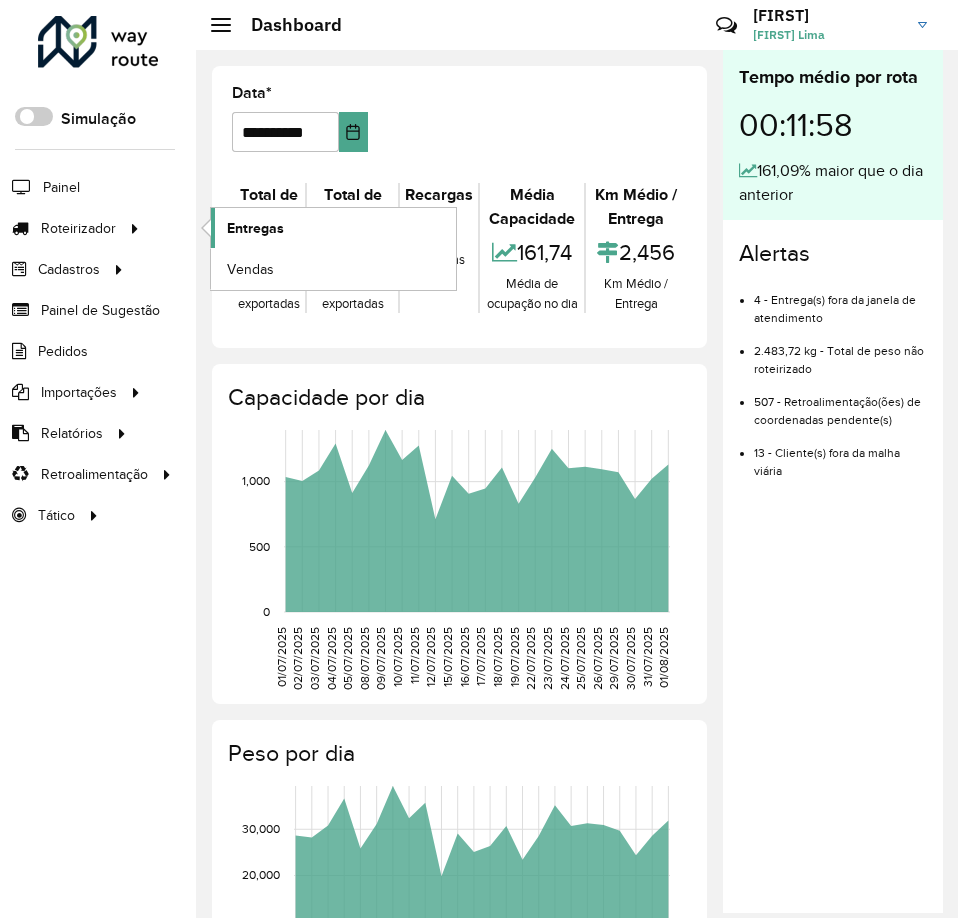 click on "Entregas" 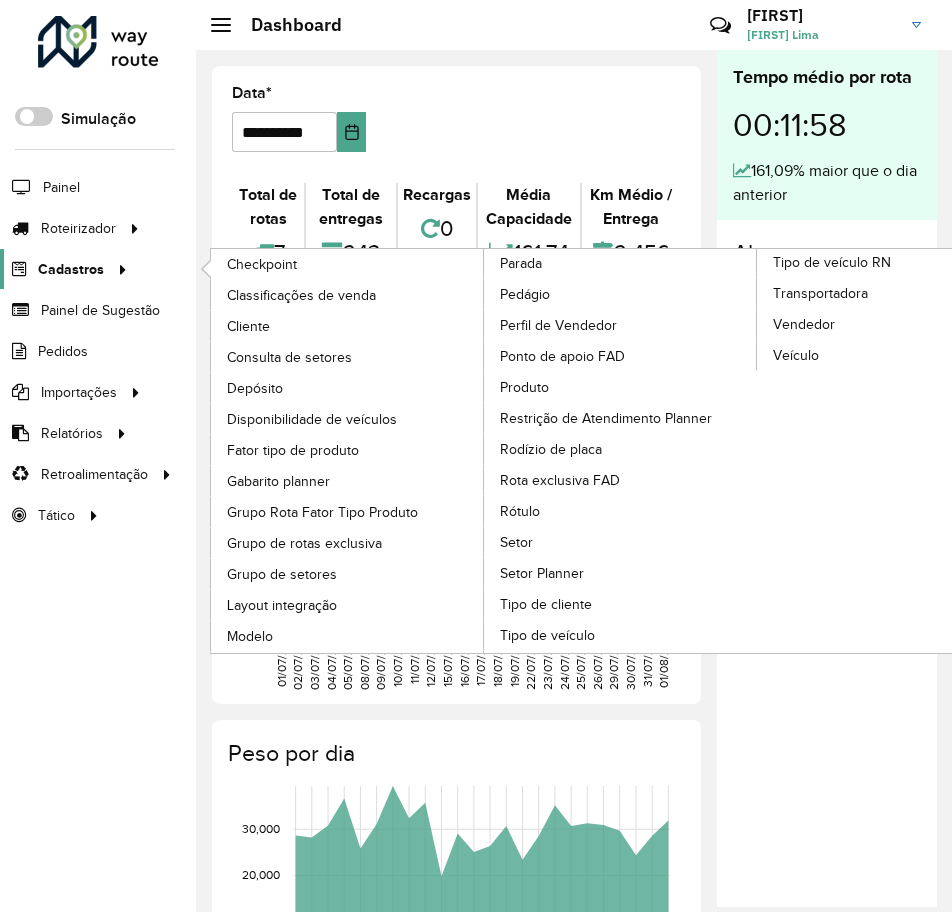 click 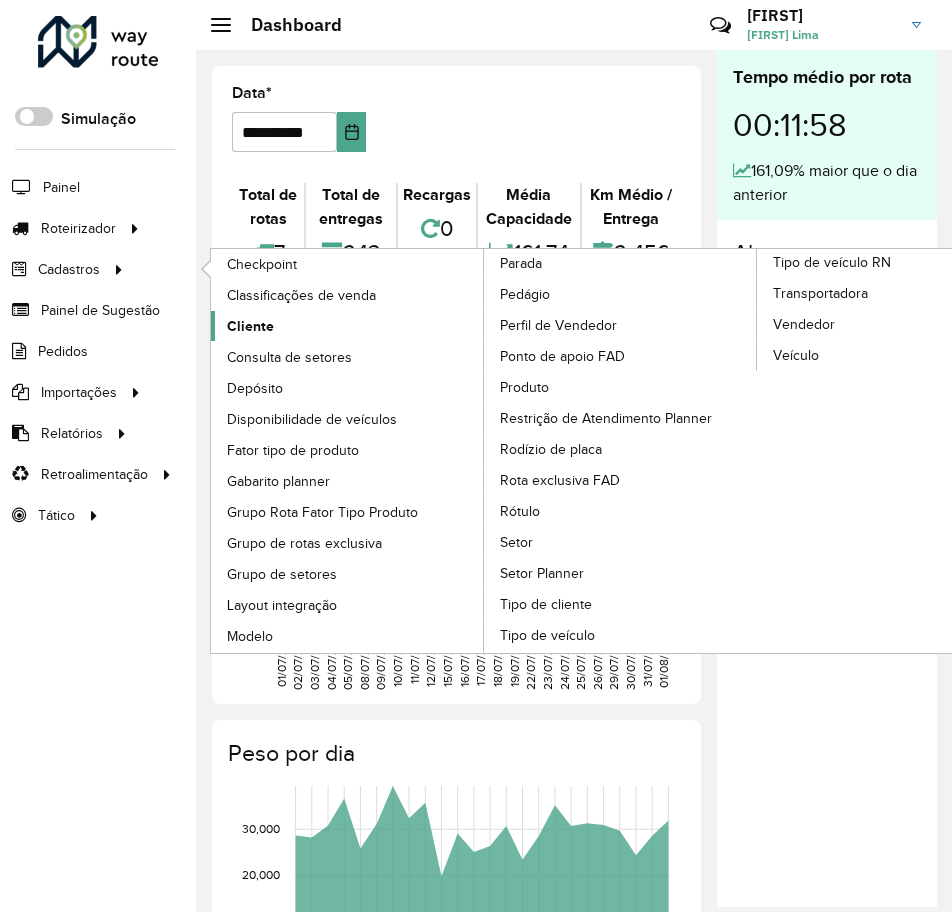click on "Cliente" 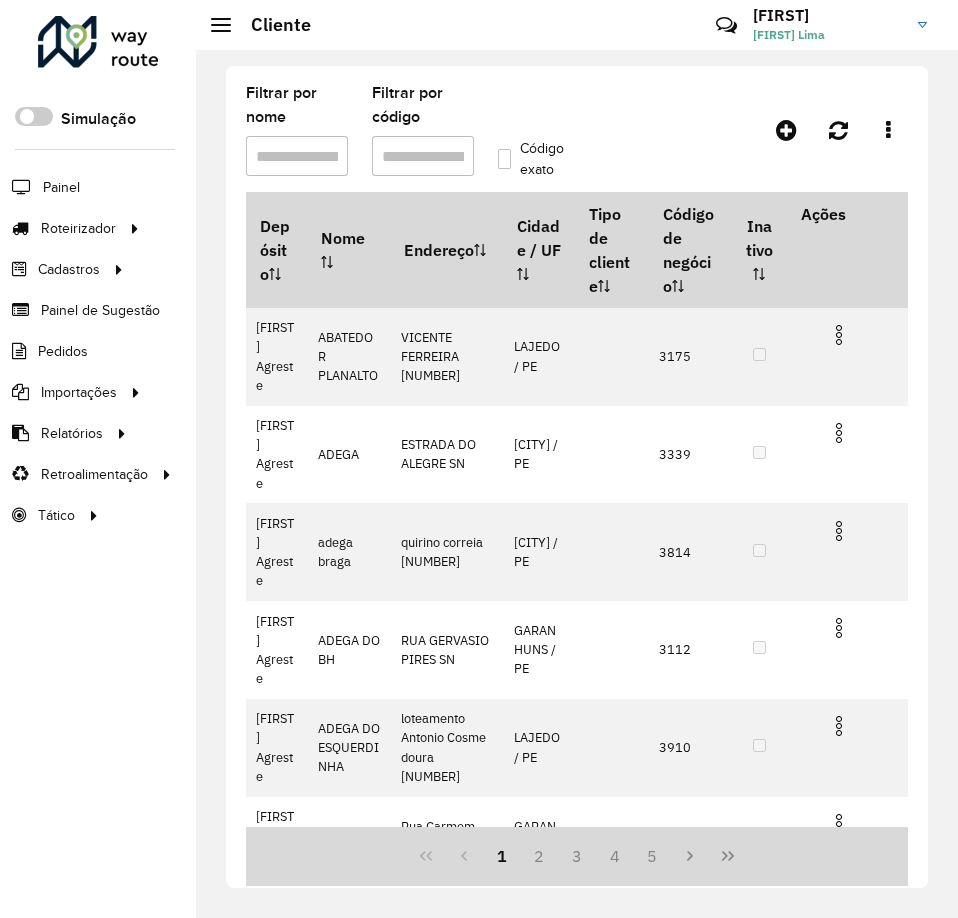 click on "Filtrar por código" at bounding box center [423, 156] 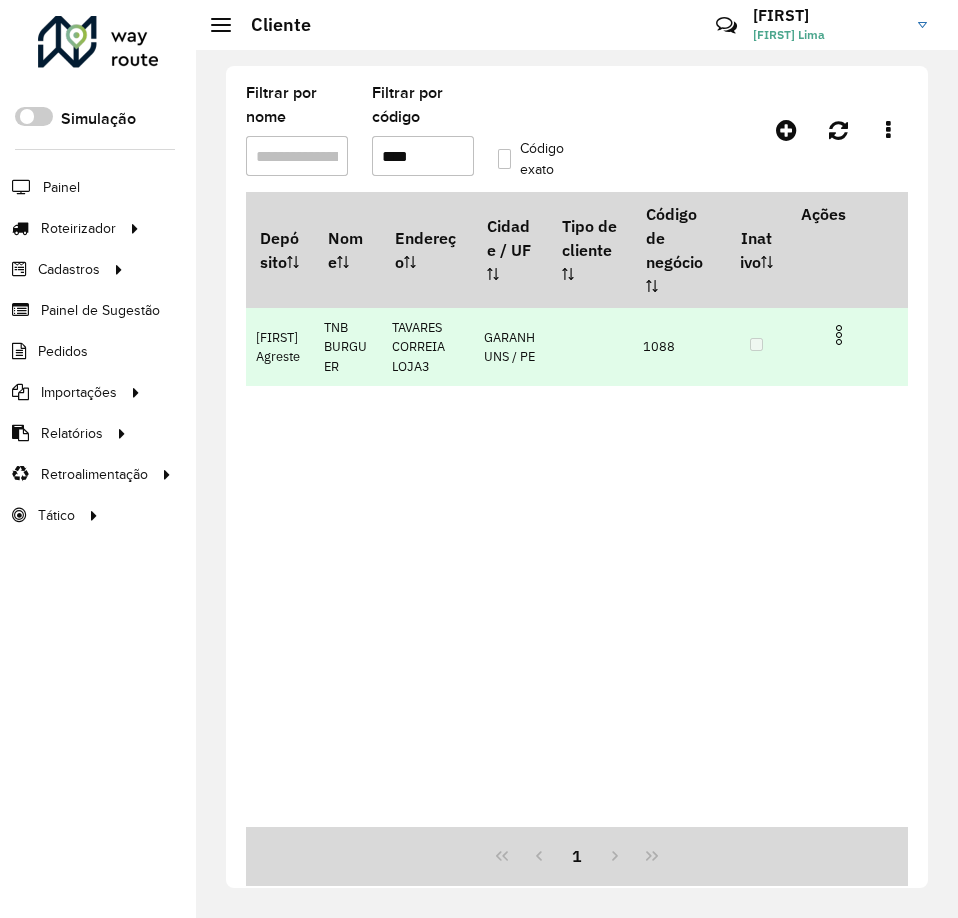 type on "****" 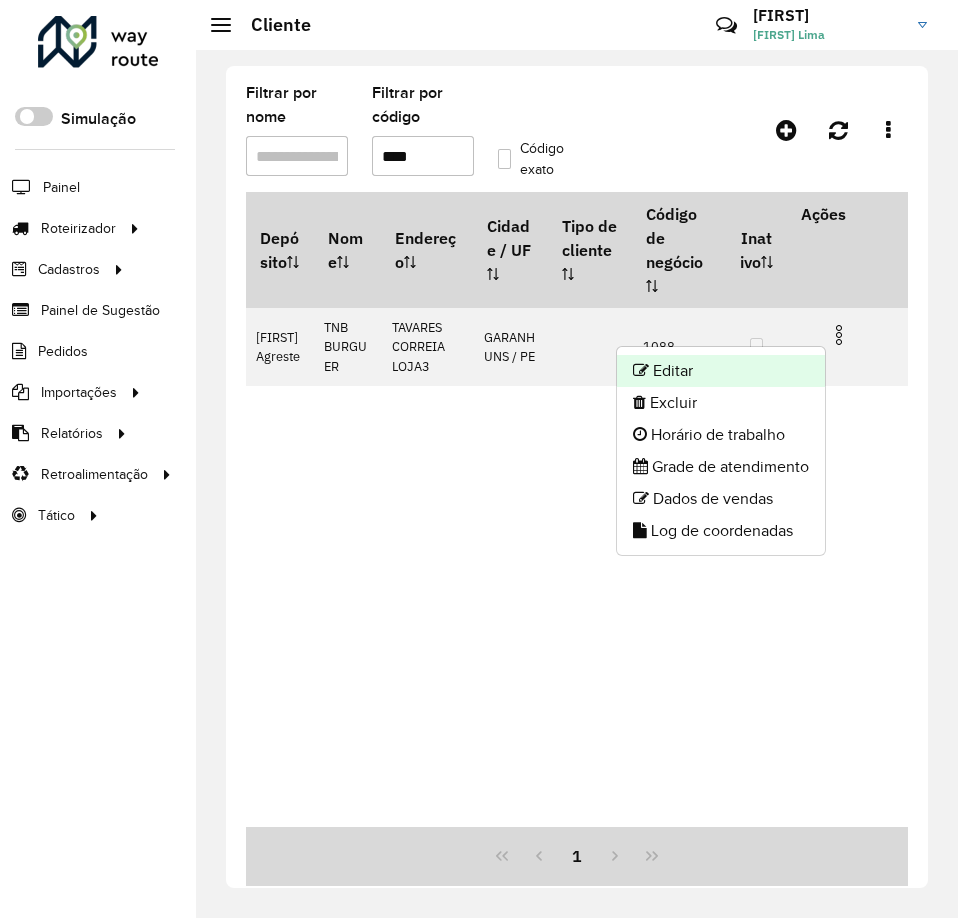 click on "Editar" 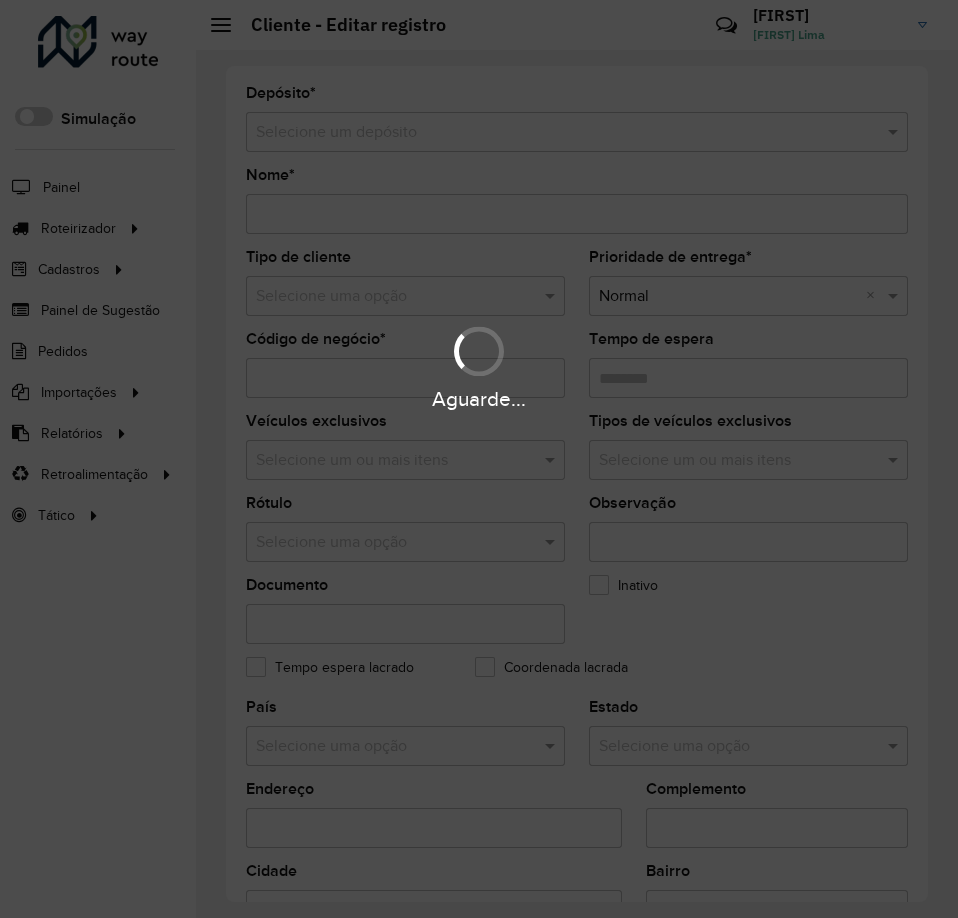 type on "**********" 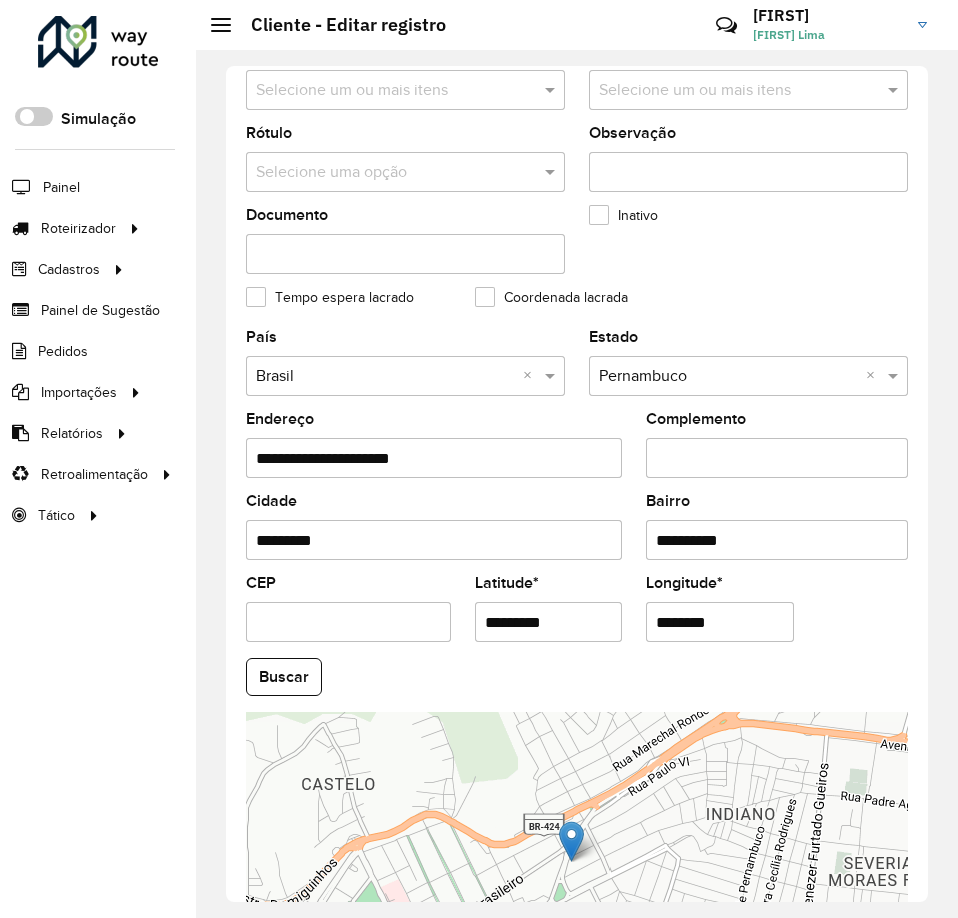 scroll, scrollTop: 0, scrollLeft: 0, axis: both 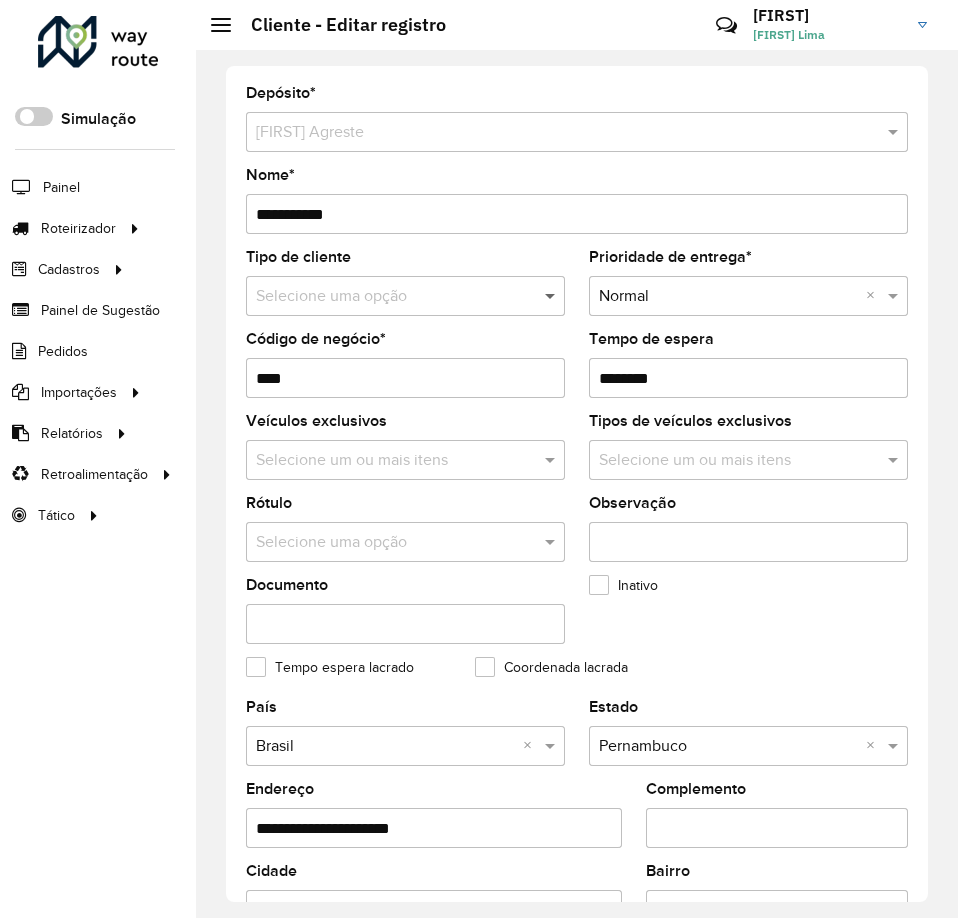 click at bounding box center (552, 296) 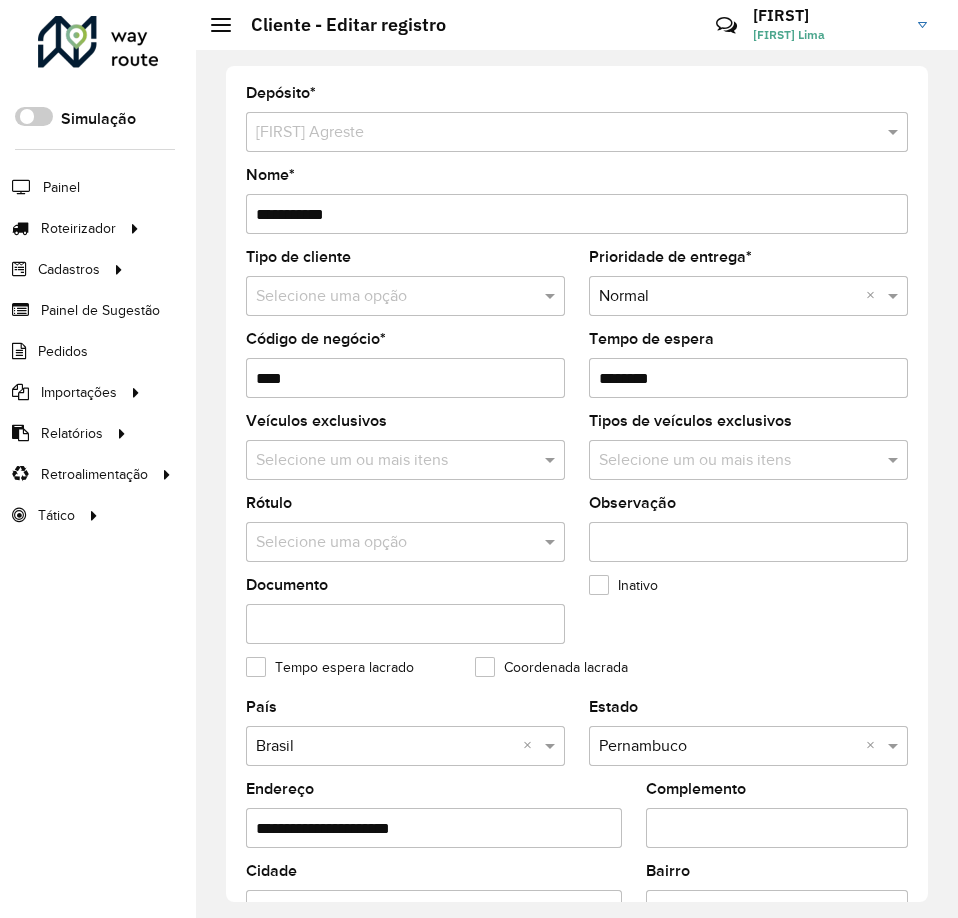 click at bounding box center (738, 461) 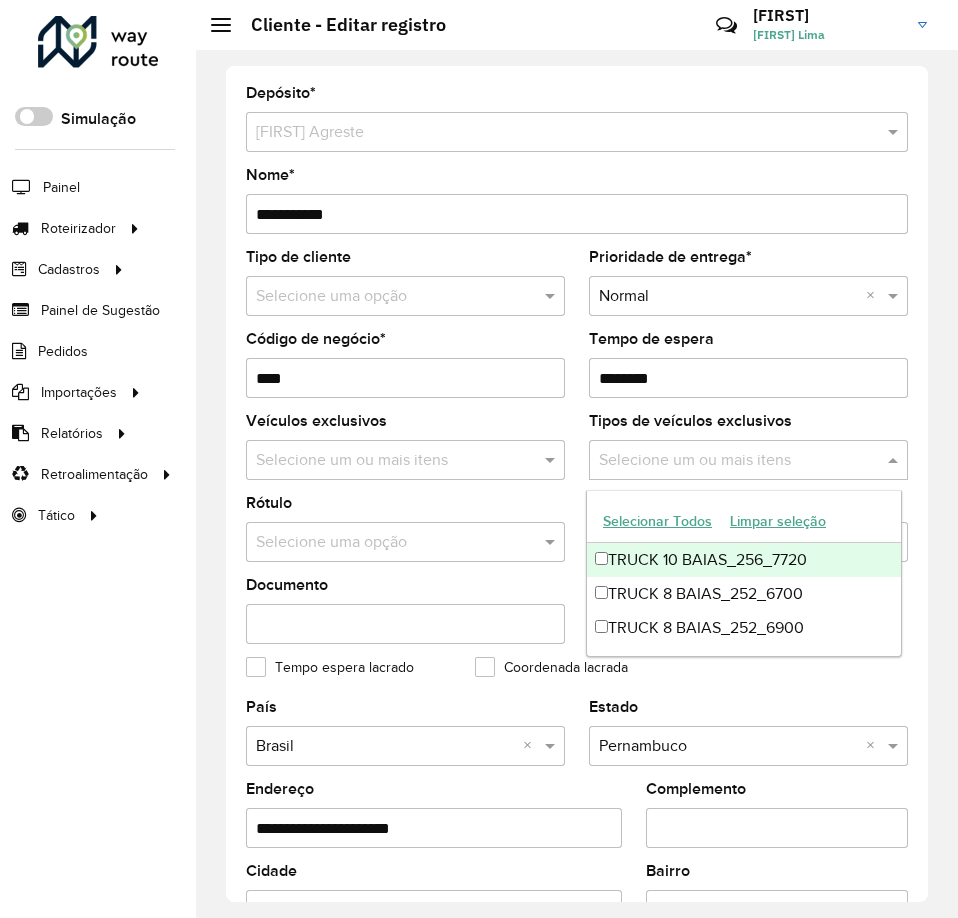 click at bounding box center (738, 461) 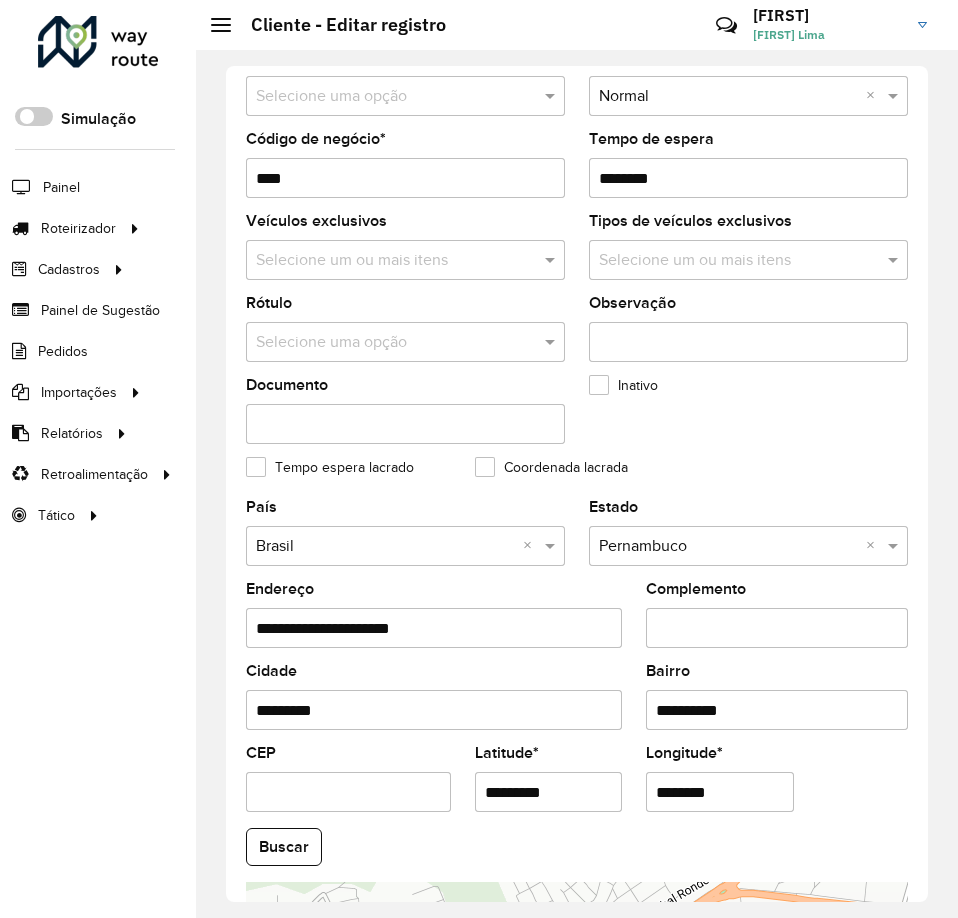 scroll, scrollTop: 570, scrollLeft: 0, axis: vertical 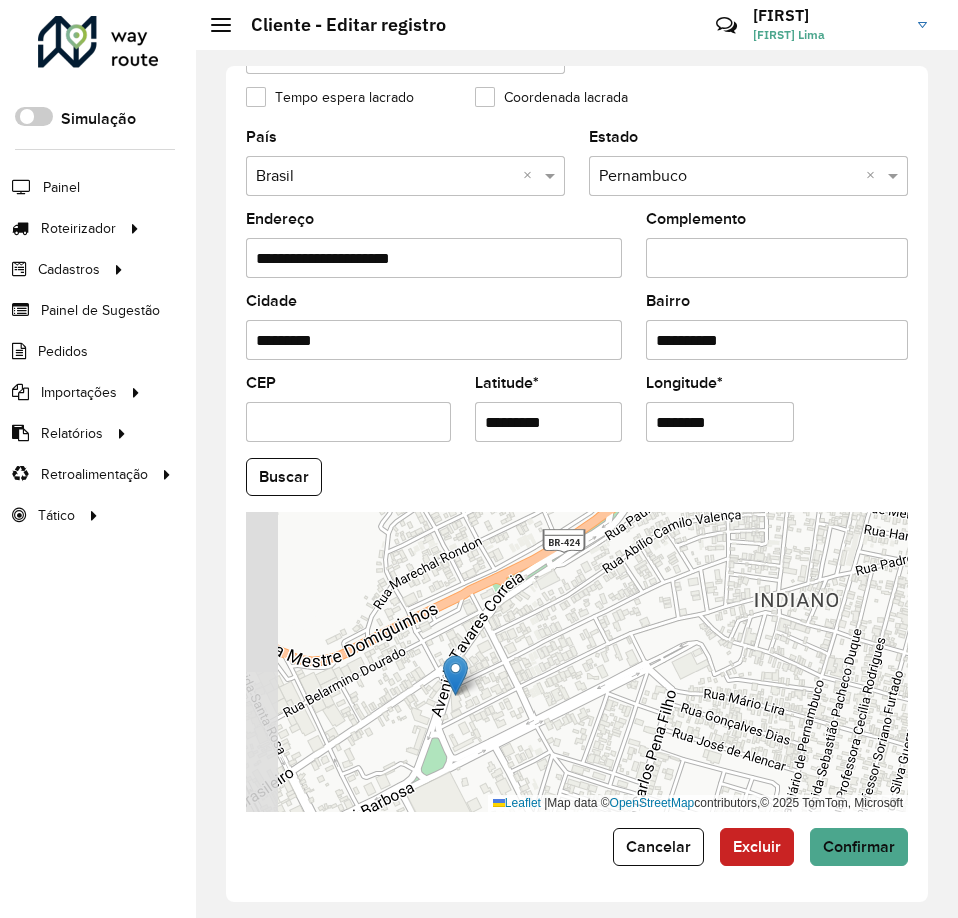 drag, startPoint x: 473, startPoint y: 688, endPoint x: 545, endPoint y: 585, distance: 125.670204 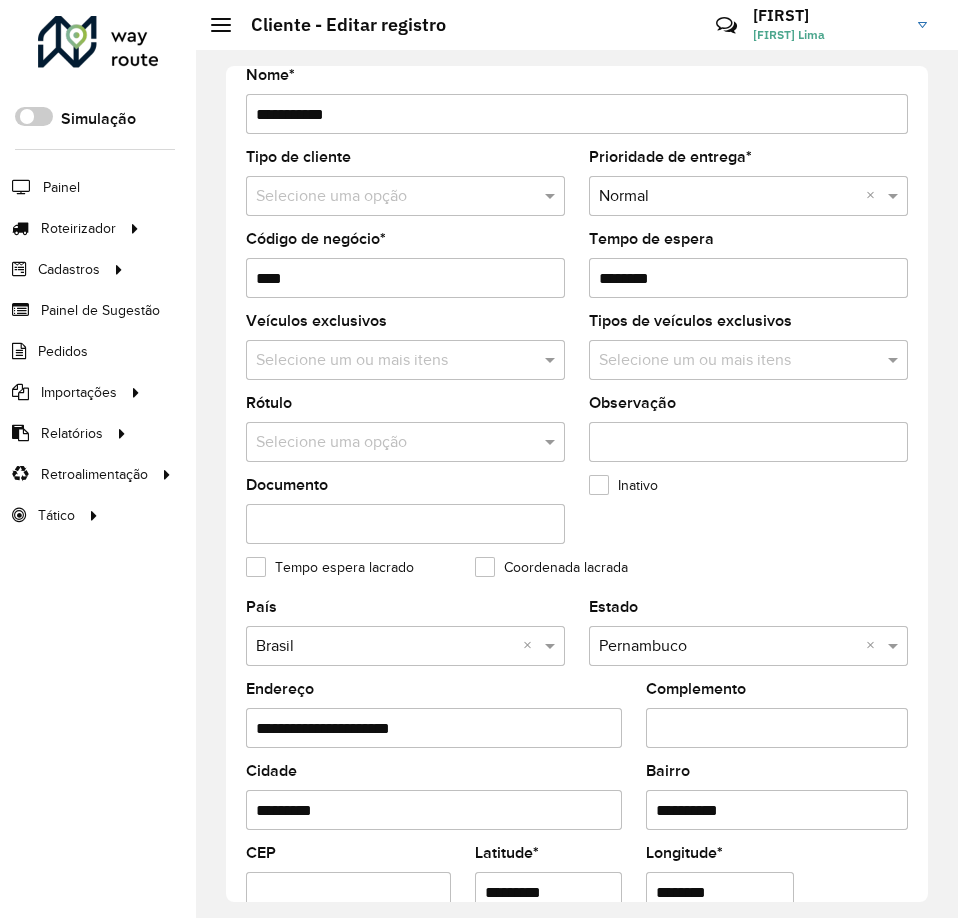 scroll, scrollTop: 300, scrollLeft: 0, axis: vertical 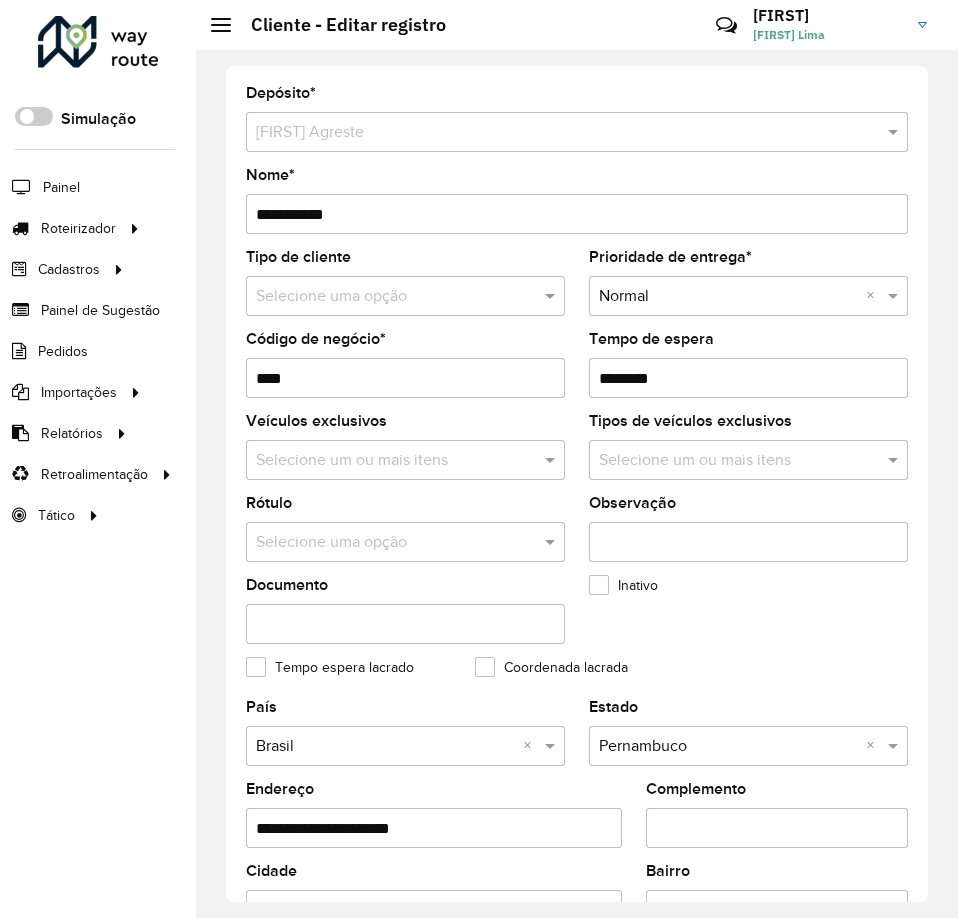 drag, startPoint x: 631, startPoint y: 76, endPoint x: 624, endPoint y: 386, distance: 310.079 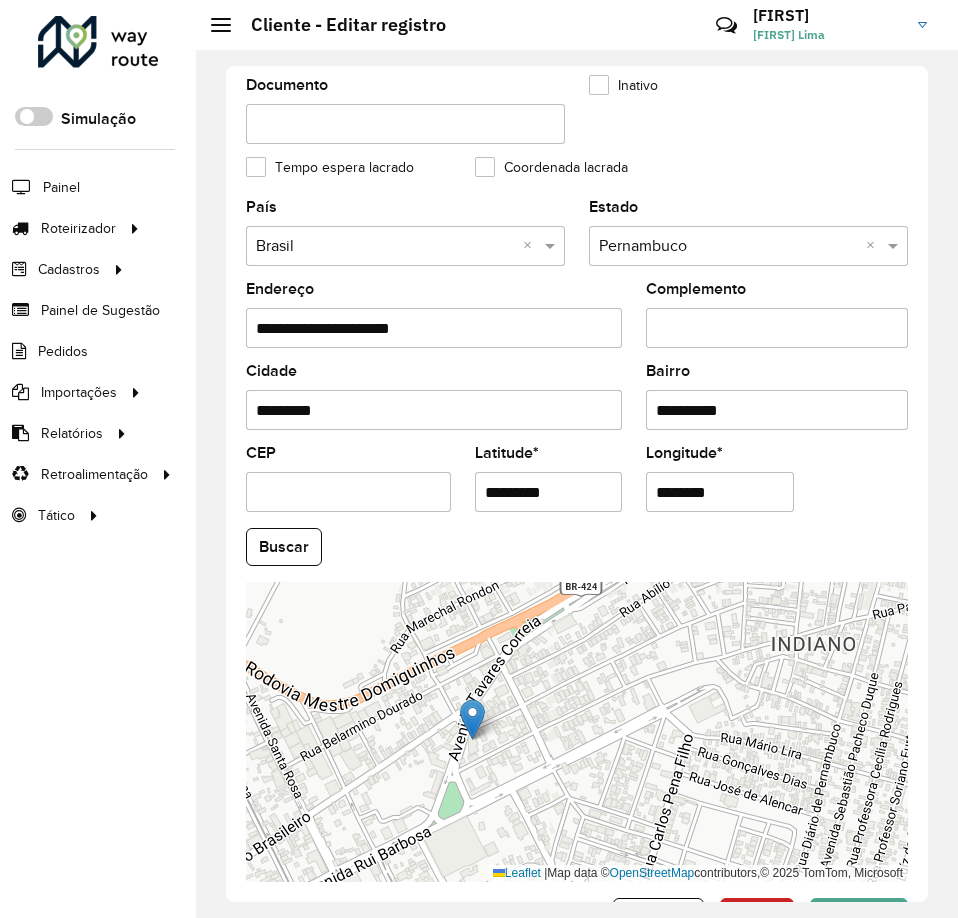 scroll, scrollTop: 570, scrollLeft: 0, axis: vertical 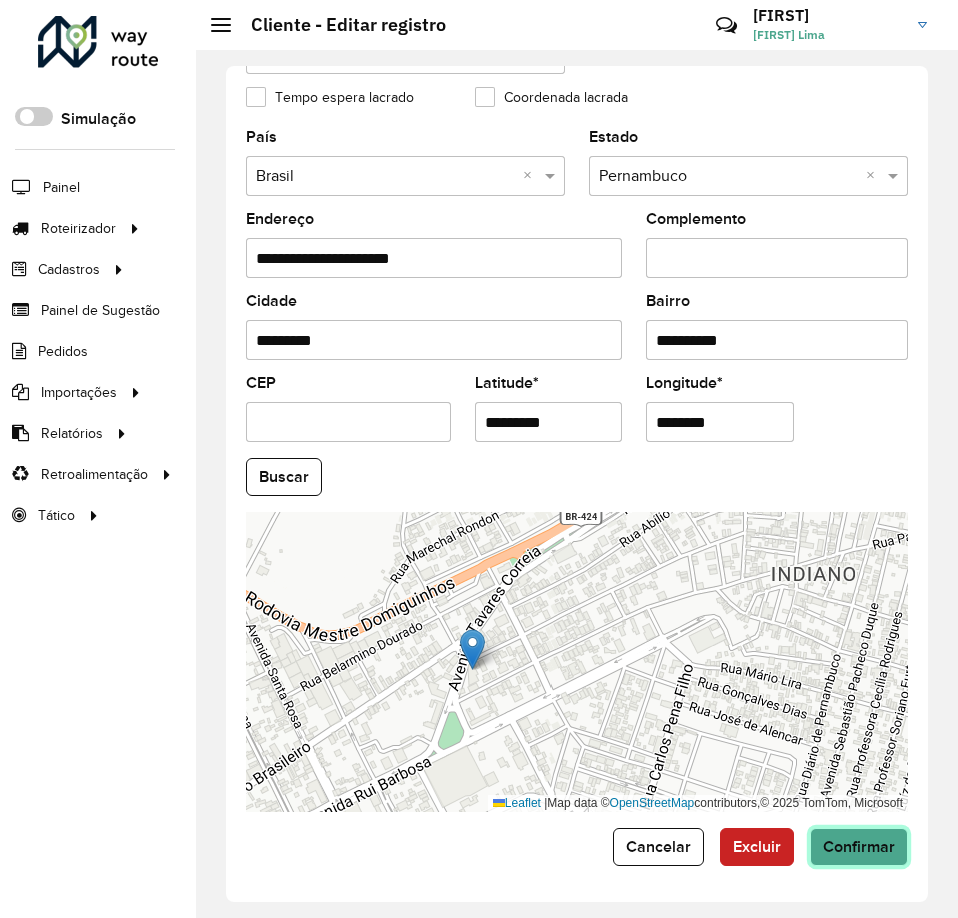 click on "Confirmar" 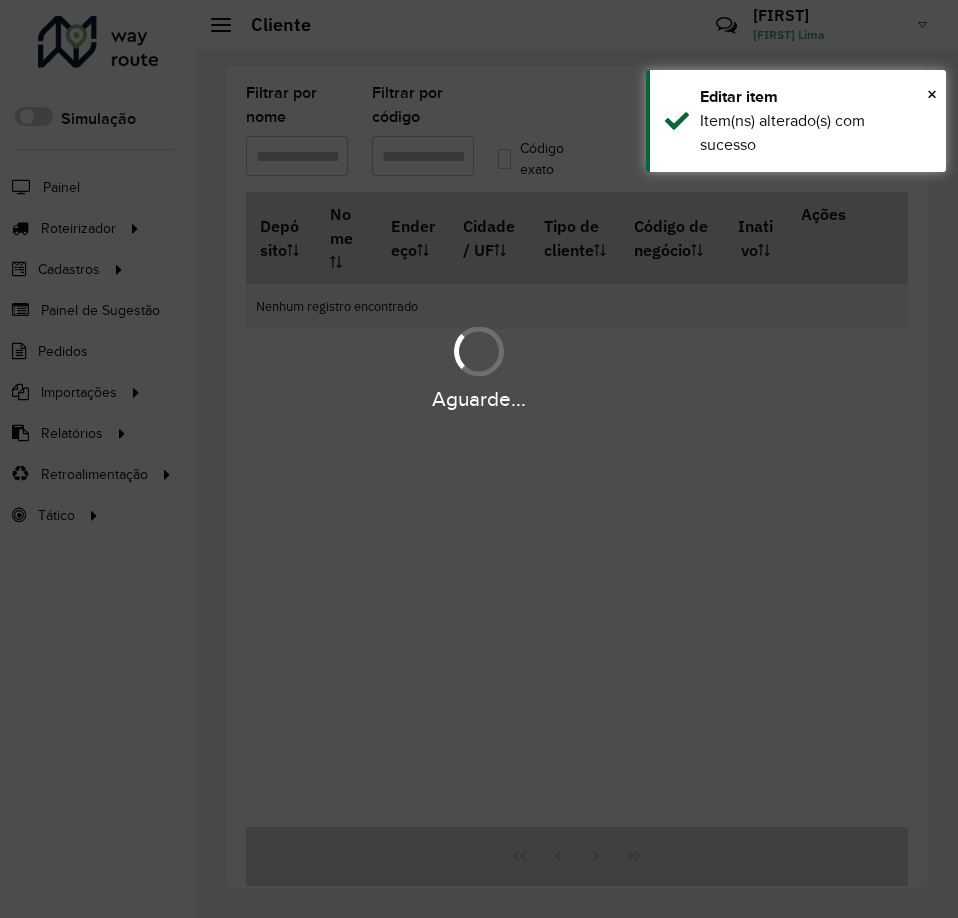 type on "****" 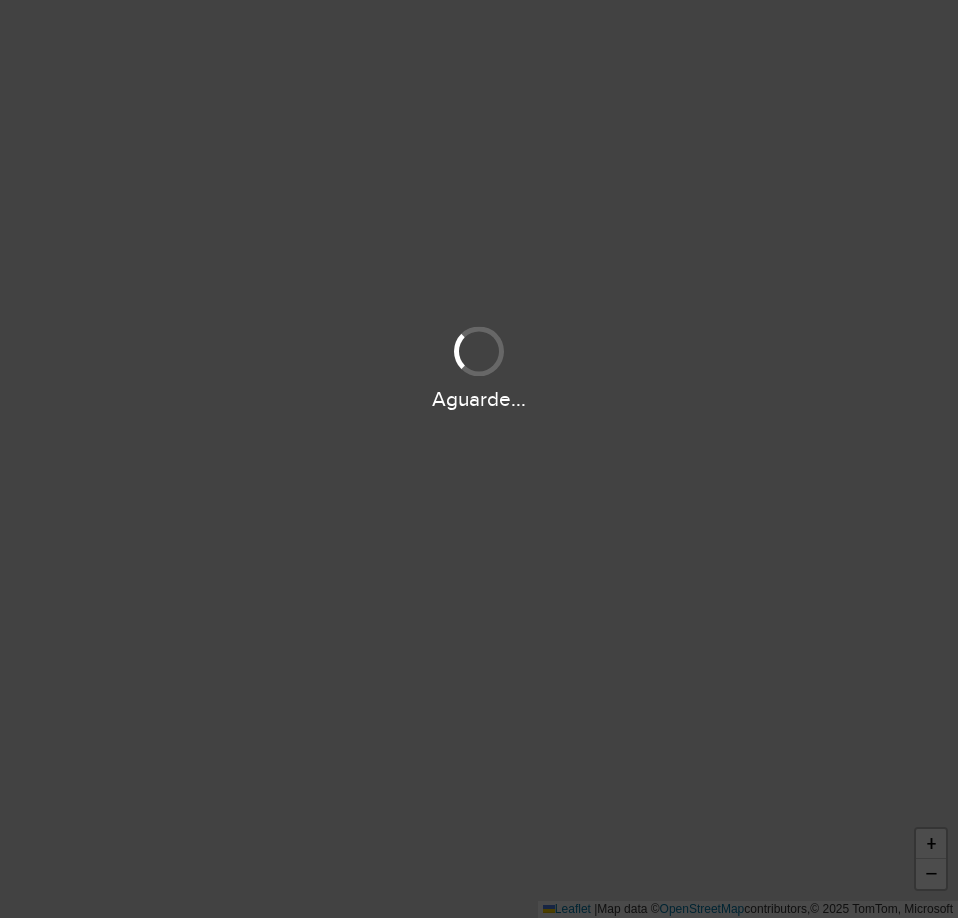 scroll, scrollTop: 0, scrollLeft: 0, axis: both 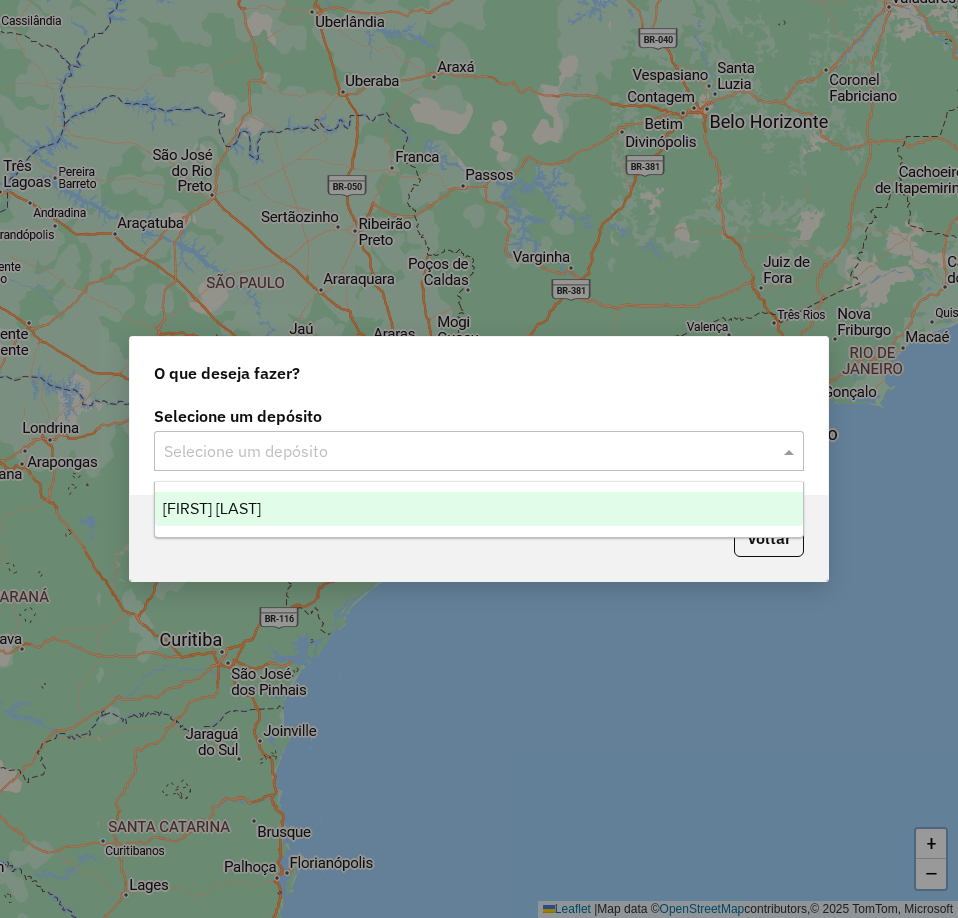 click on "Selecione um depósito" 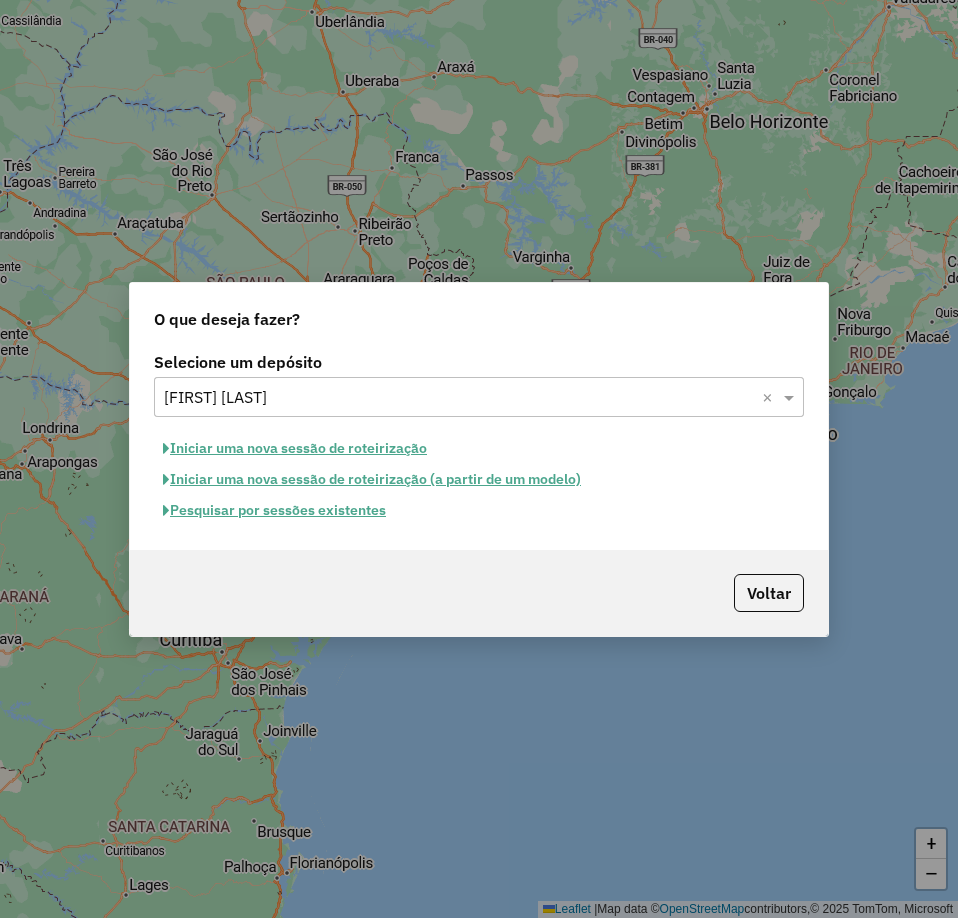 click on "Pesquisar por sessões existentes" 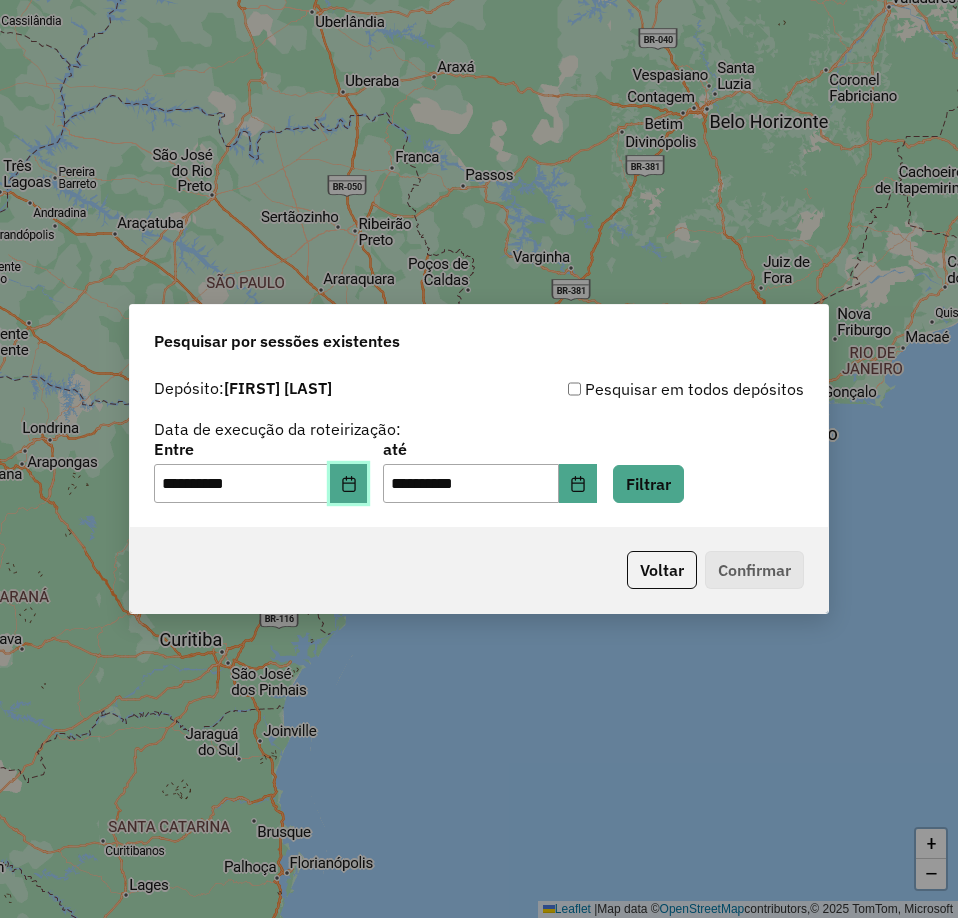 click 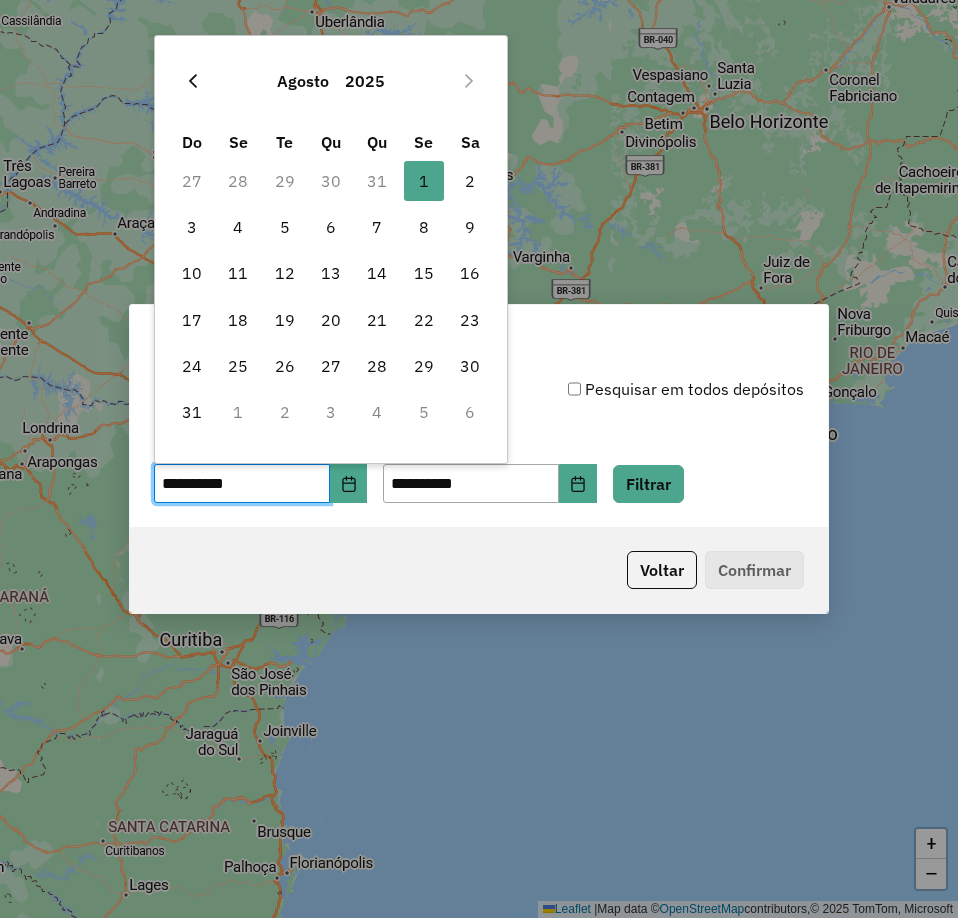 click 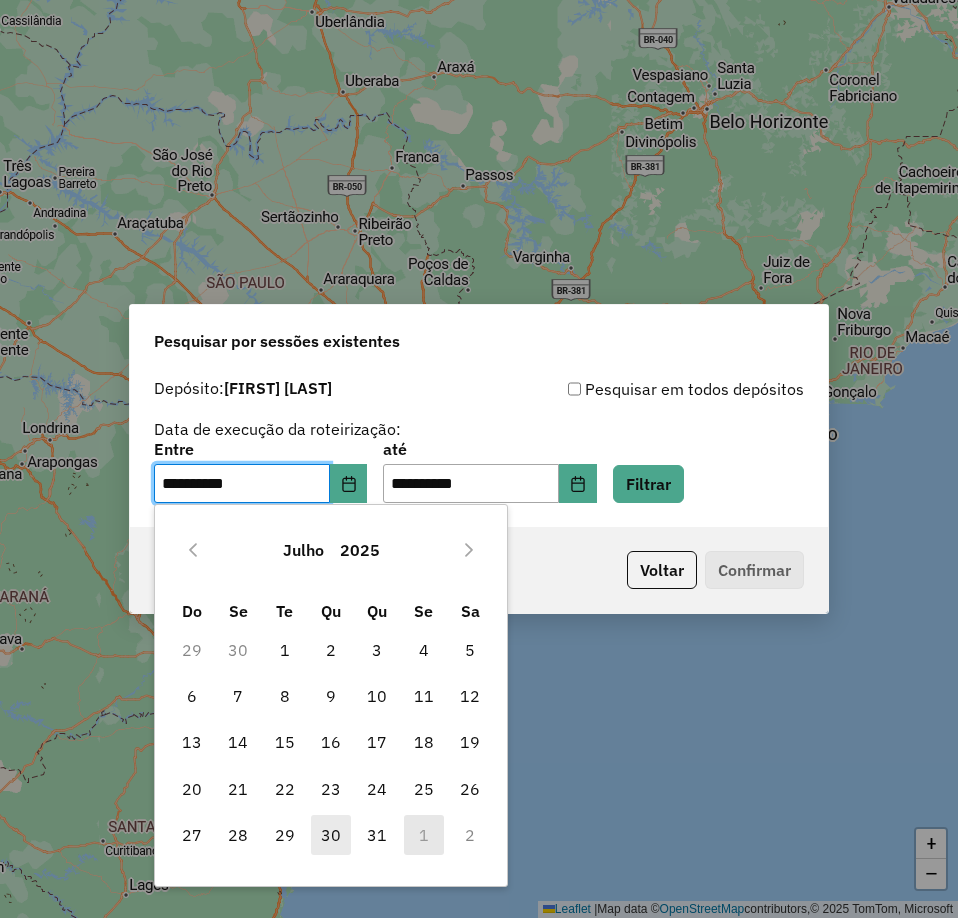 click on "30" at bounding box center (331, 835) 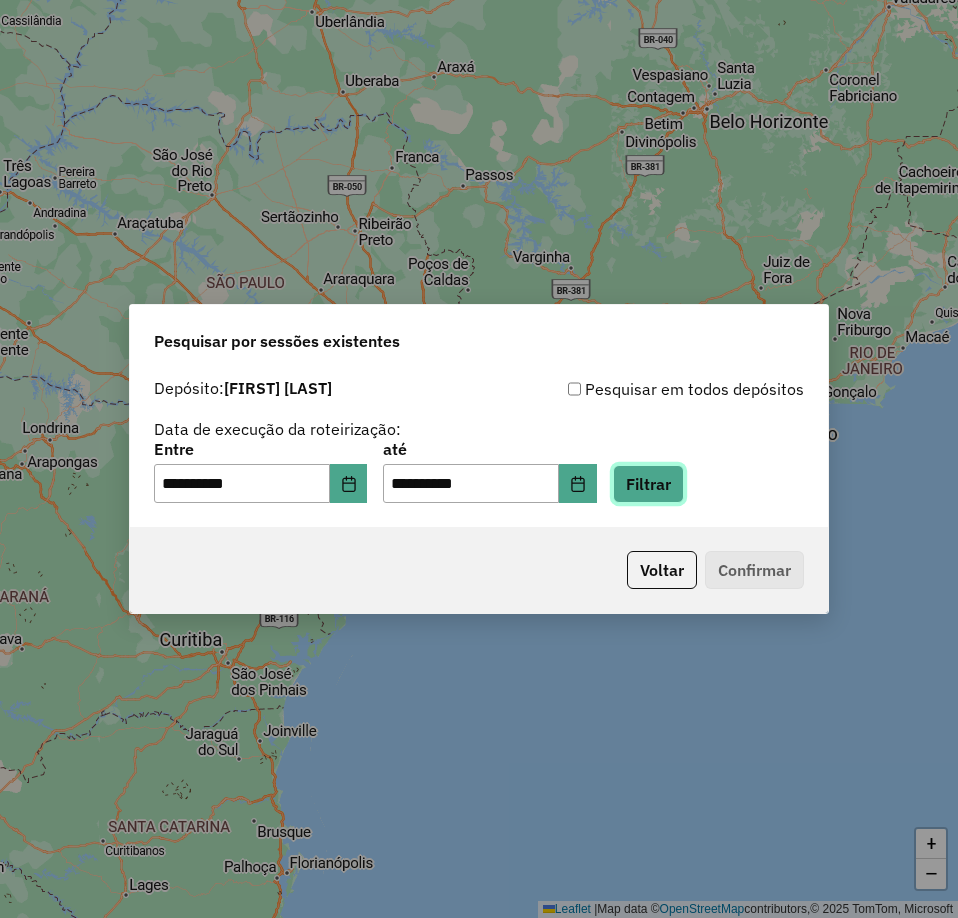 click on "Filtrar" 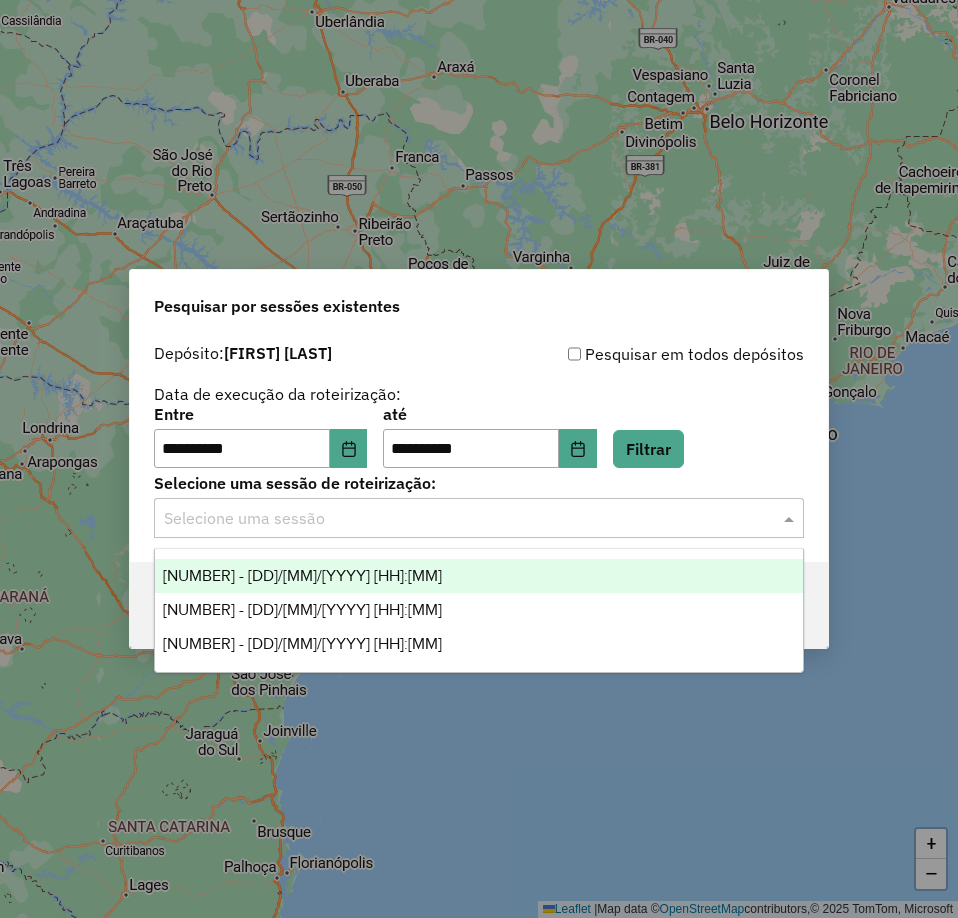 click 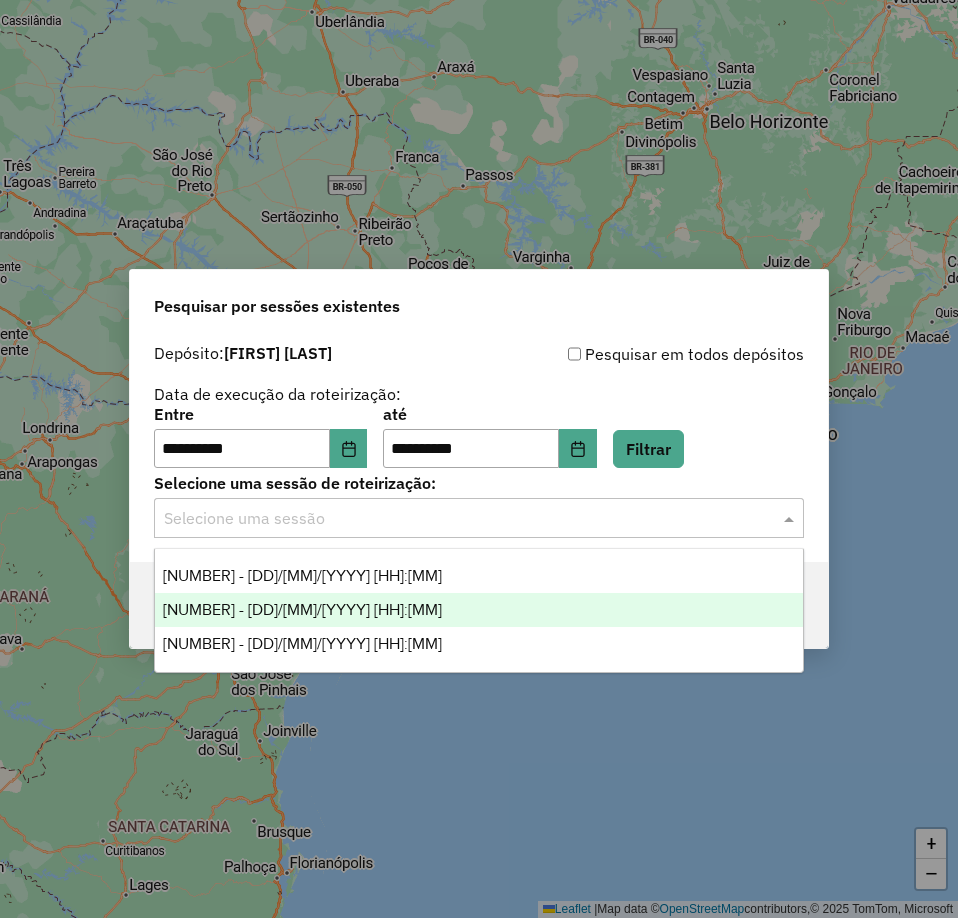 click on "972944 - 31/07/2025 19:36" at bounding box center (479, 610) 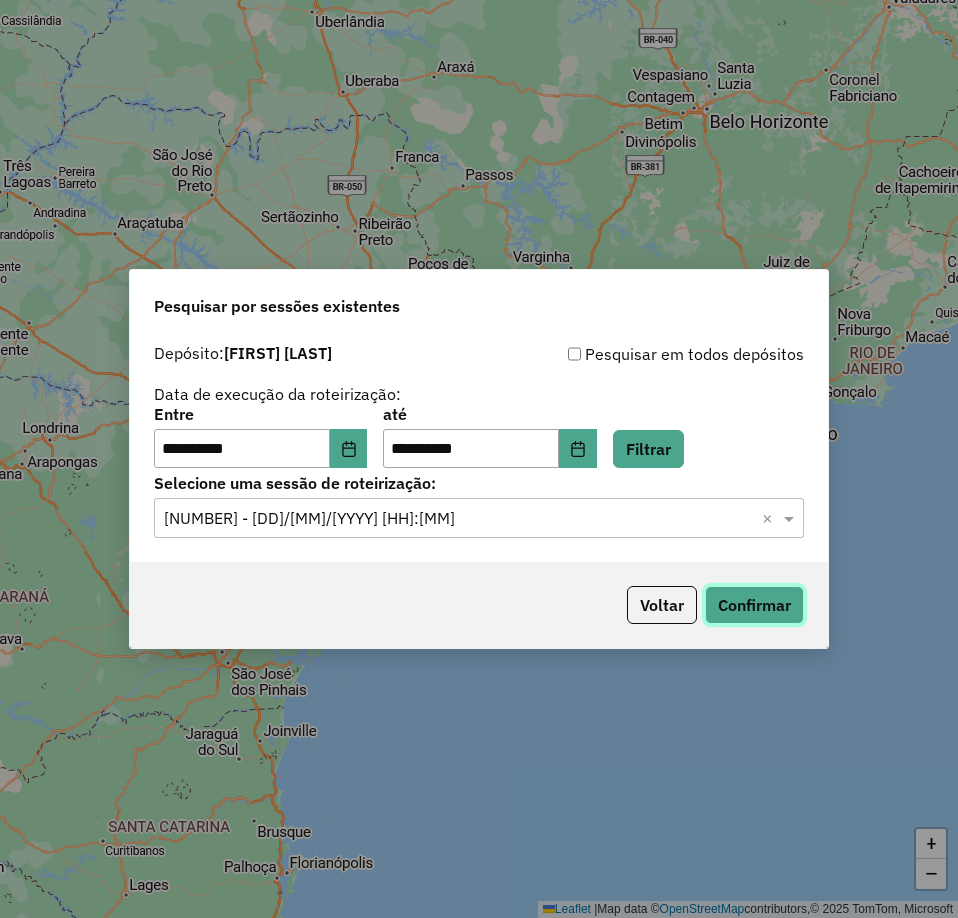 click on "Confirmar" 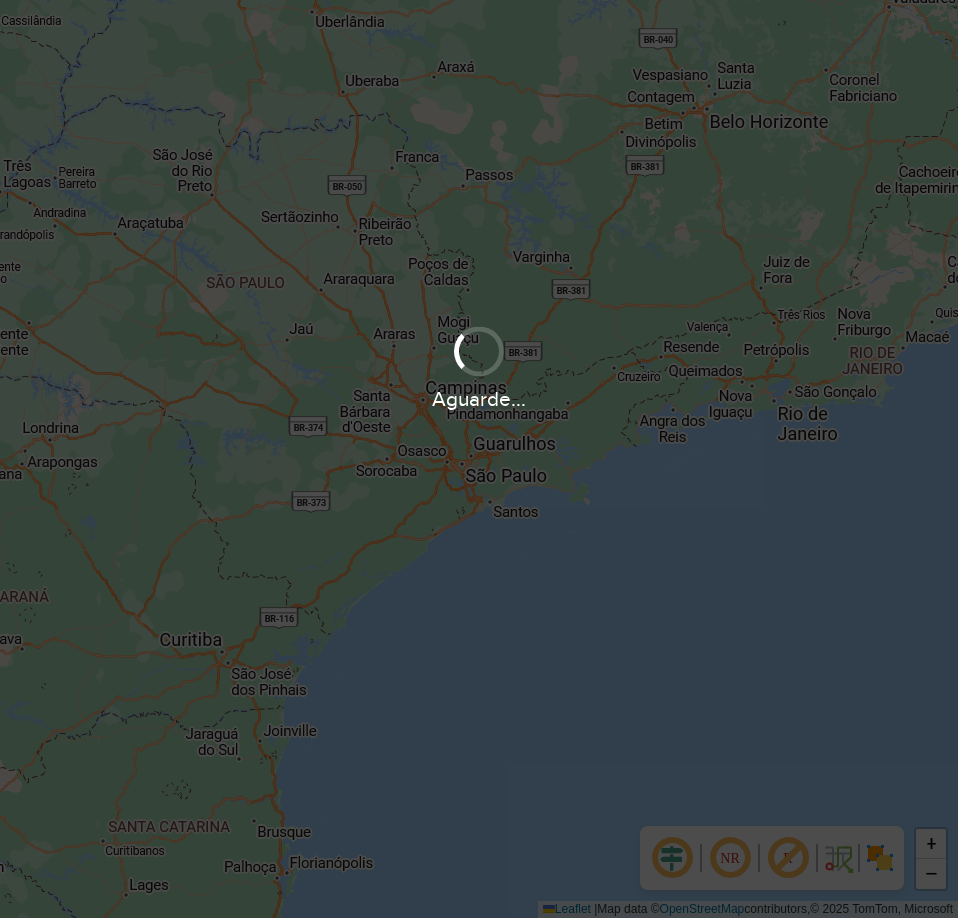 scroll, scrollTop: 0, scrollLeft: 0, axis: both 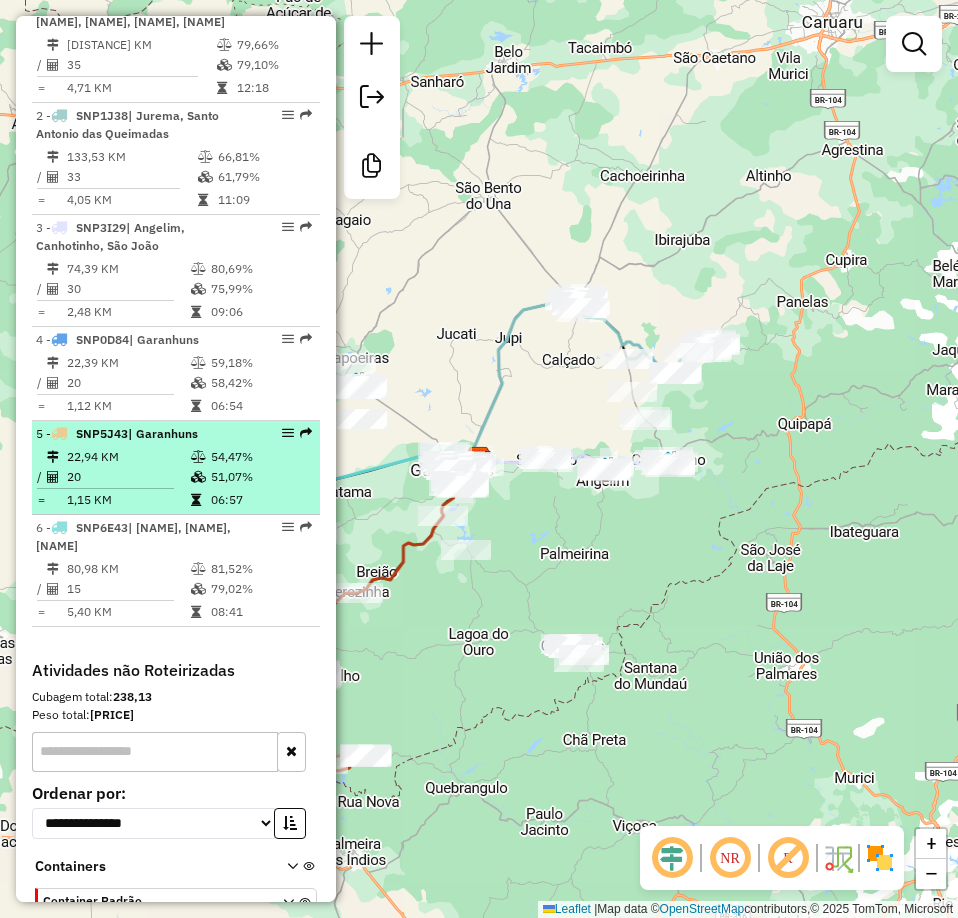 click on "22,94 KM" at bounding box center (128, 457) 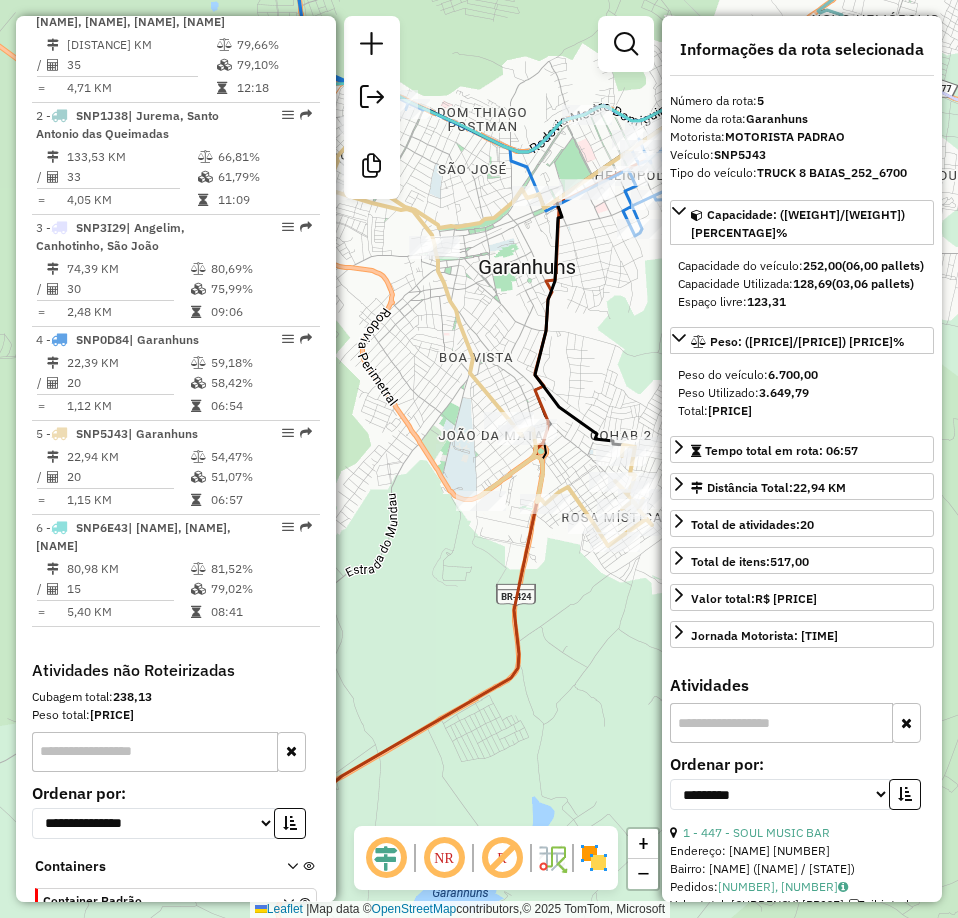 drag, startPoint x: 510, startPoint y: 467, endPoint x: 643, endPoint y: 300, distance: 213.49005 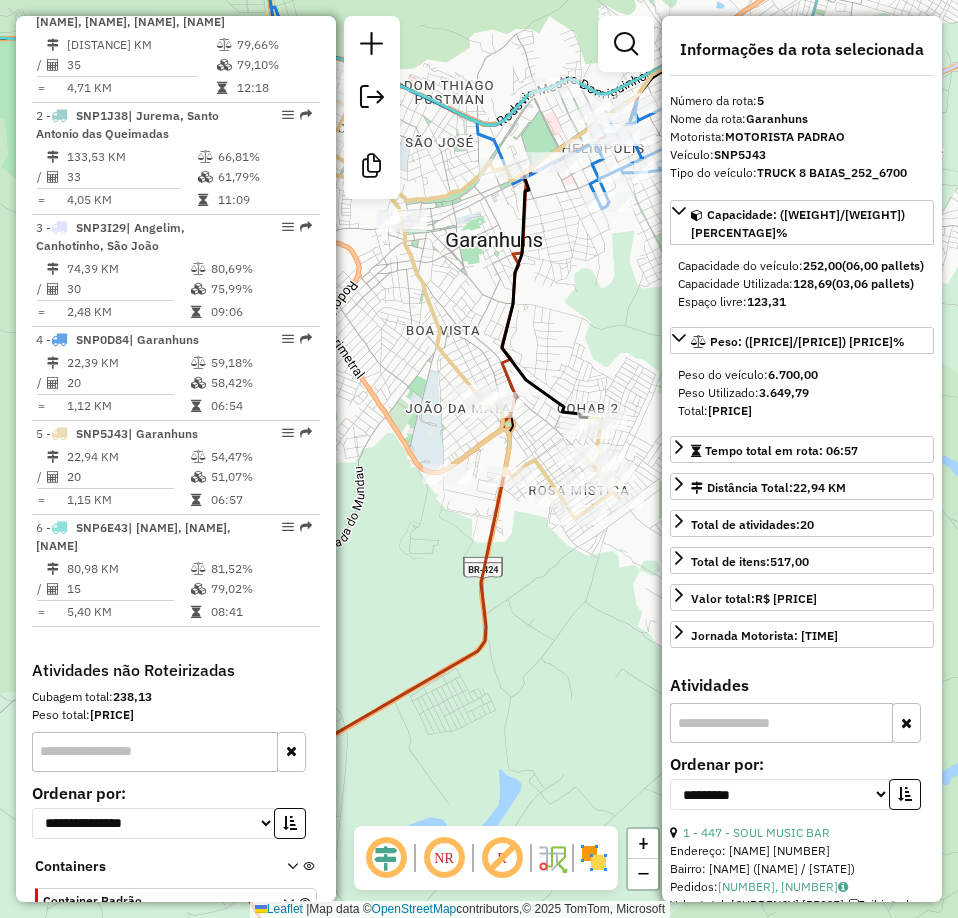 drag, startPoint x: 458, startPoint y: 343, endPoint x: 450, endPoint y: 300, distance: 43.737854 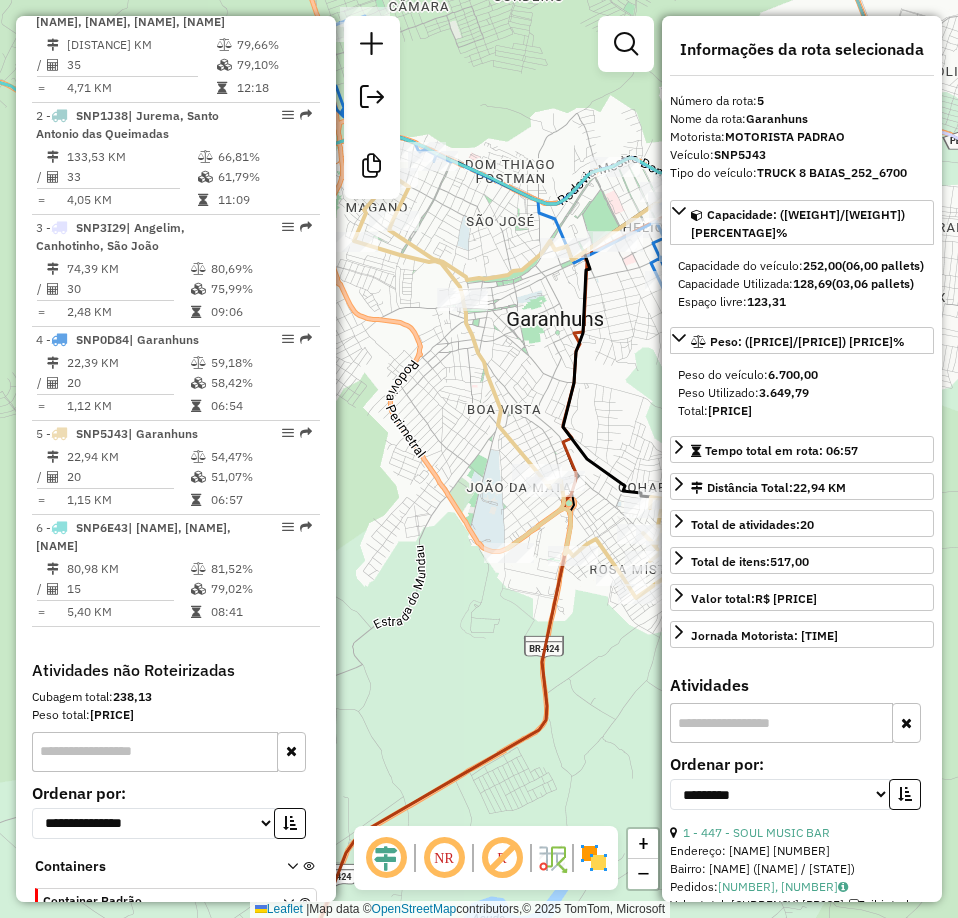 drag, startPoint x: 495, startPoint y: 215, endPoint x: 555, endPoint y: 302, distance: 105.68349 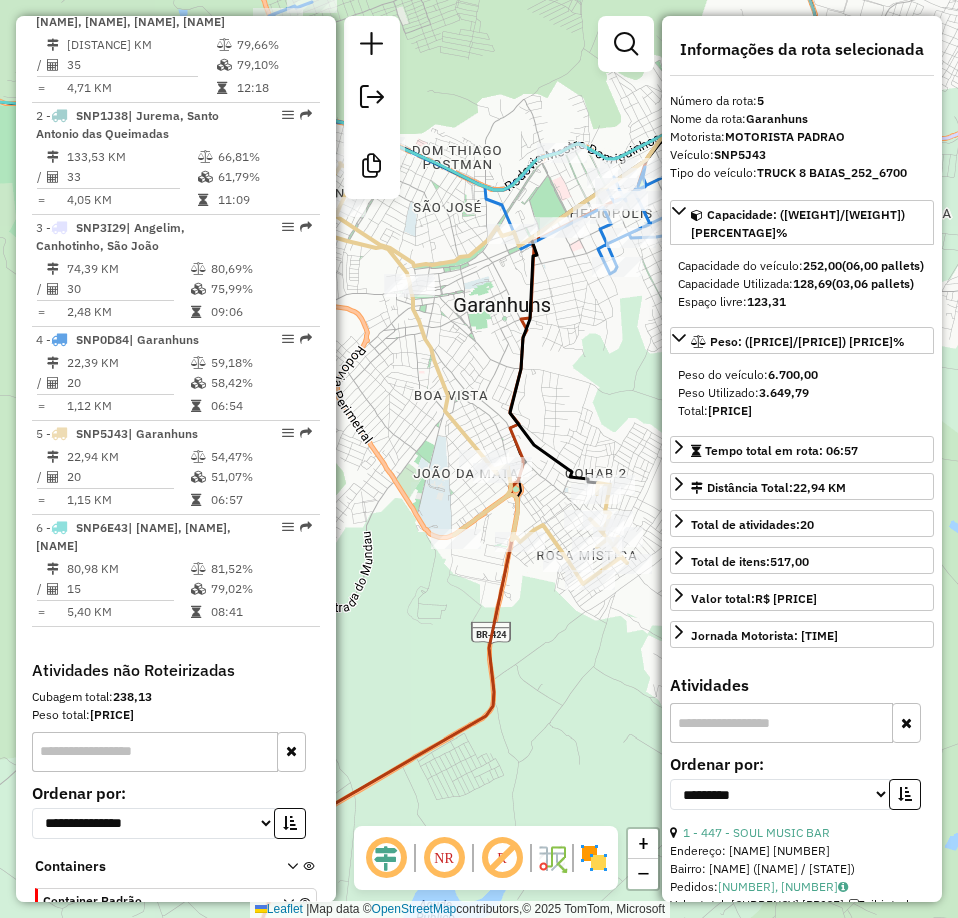 drag, startPoint x: 540, startPoint y: 305, endPoint x: 491, endPoint y: 280, distance: 55.00909 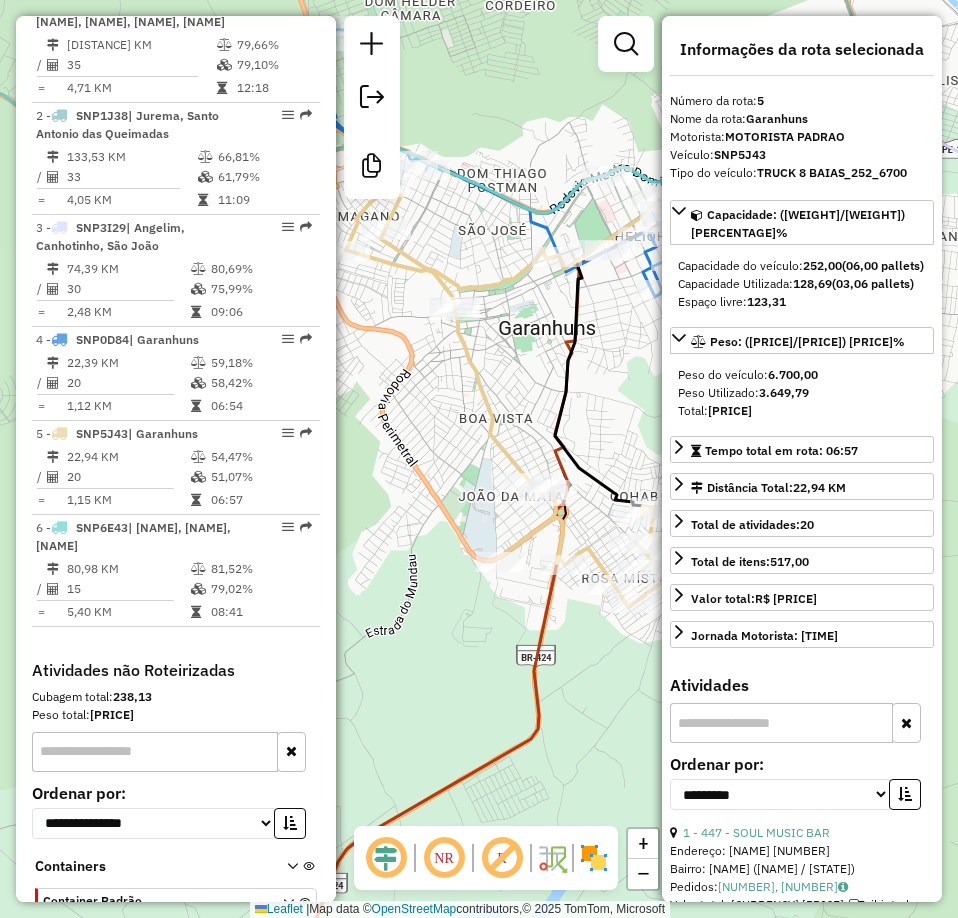 drag, startPoint x: 467, startPoint y: 332, endPoint x: 515, endPoint y: 358, distance: 54.589375 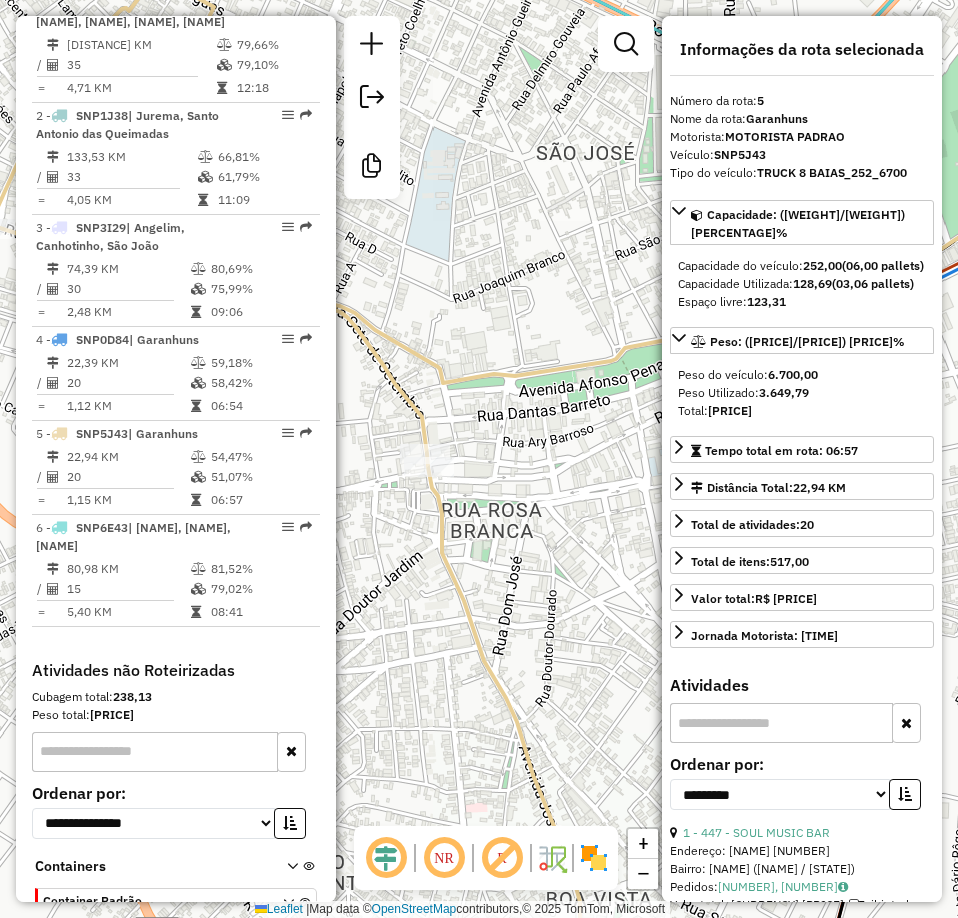 drag, startPoint x: 614, startPoint y: 458, endPoint x: 661, endPoint y: 585, distance: 135.41788 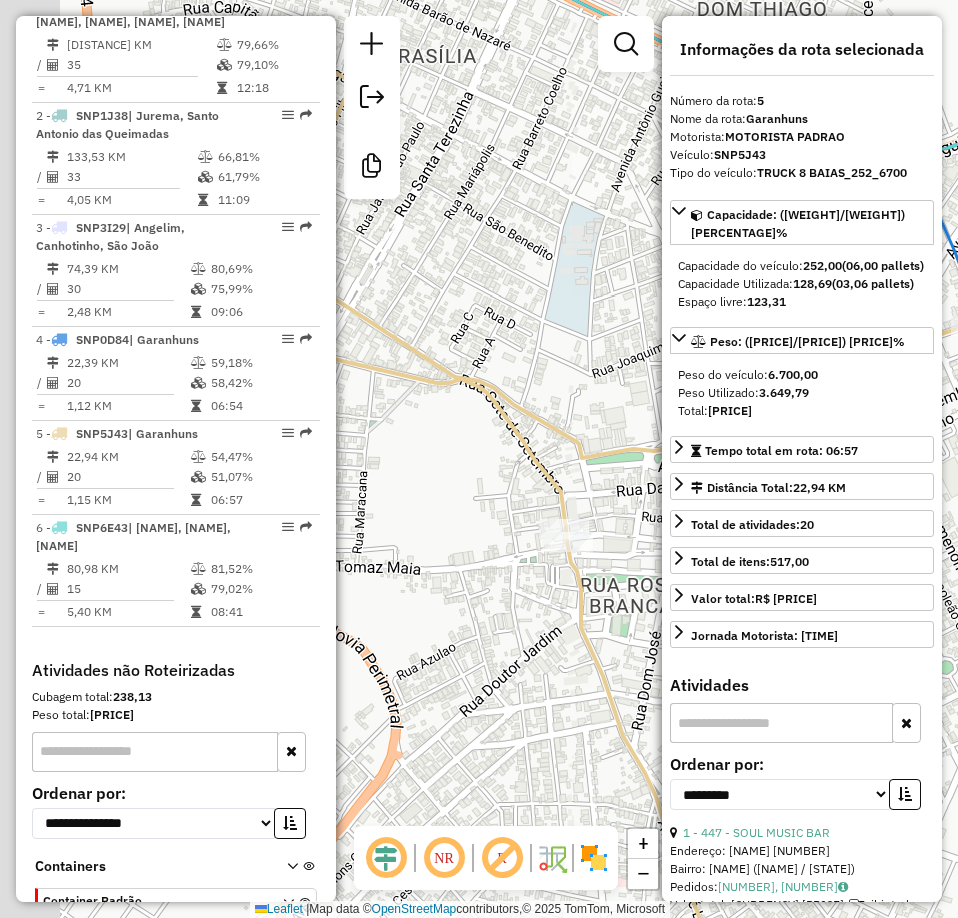 drag, startPoint x: 497, startPoint y: 387, endPoint x: 645, endPoint y: 420, distance: 151.63443 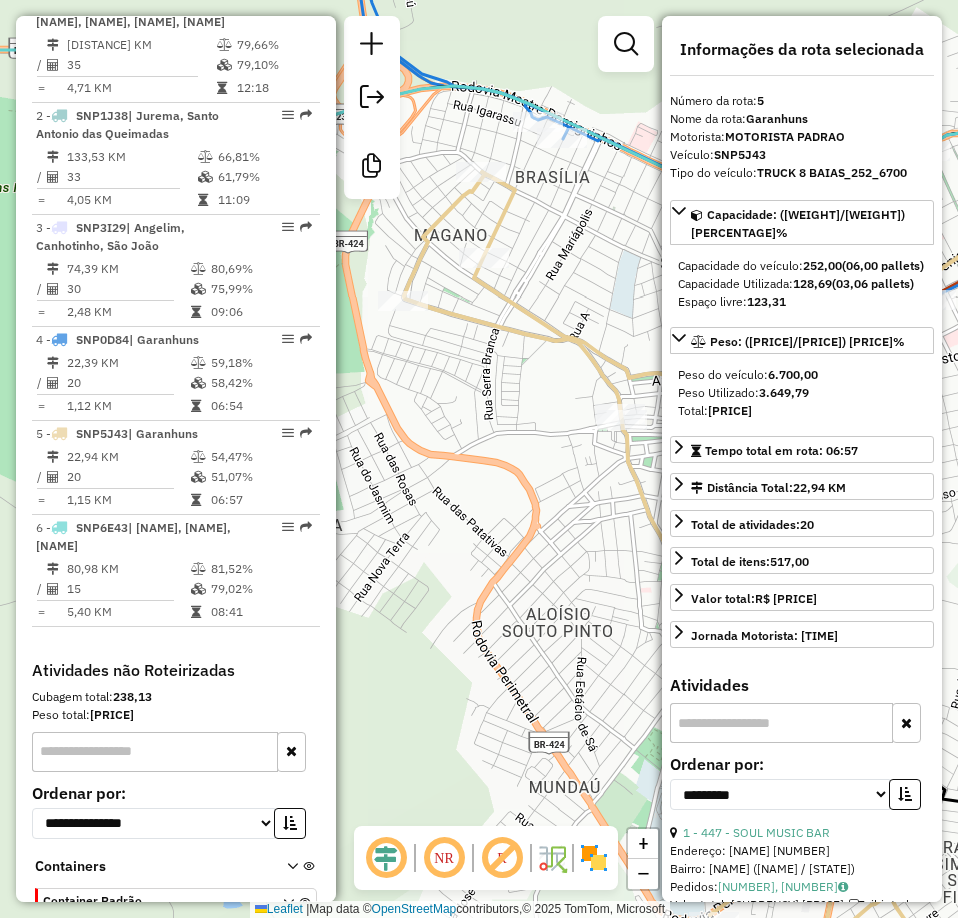 drag, startPoint x: 513, startPoint y: 321, endPoint x: 571, endPoint y: 306, distance: 59.908264 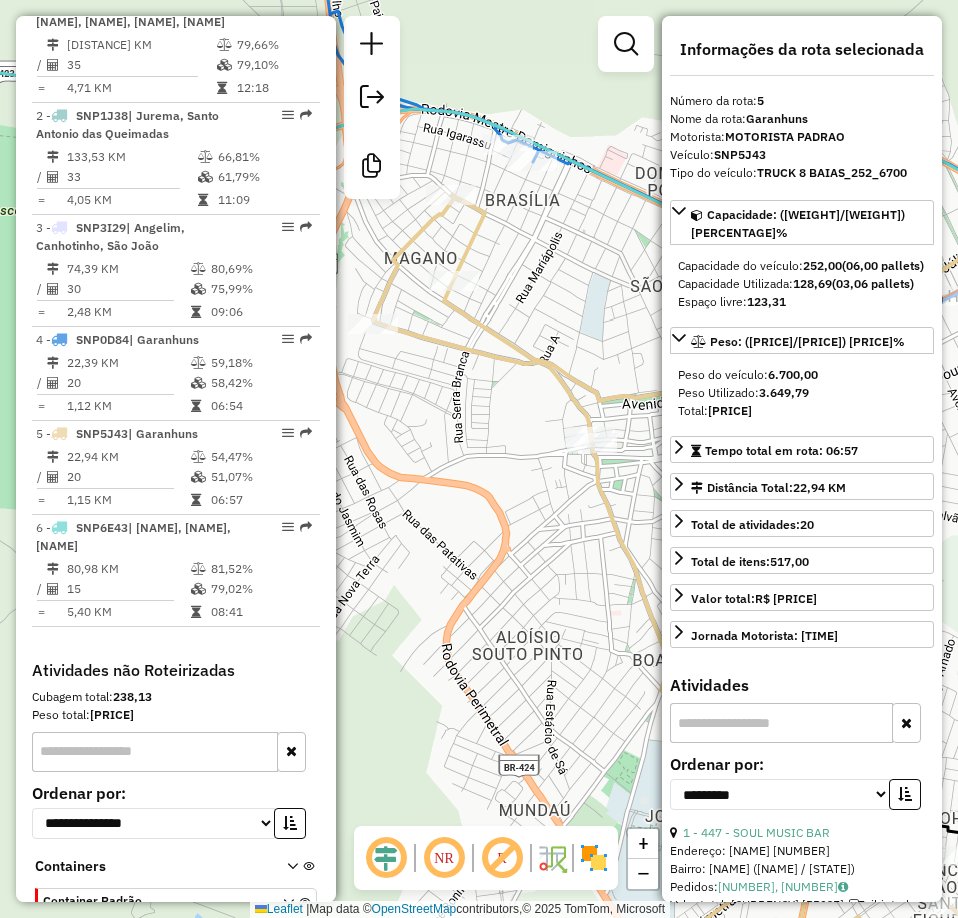 drag, startPoint x: 571, startPoint y: 379, endPoint x: 521, endPoint y: 402, distance: 55.03635 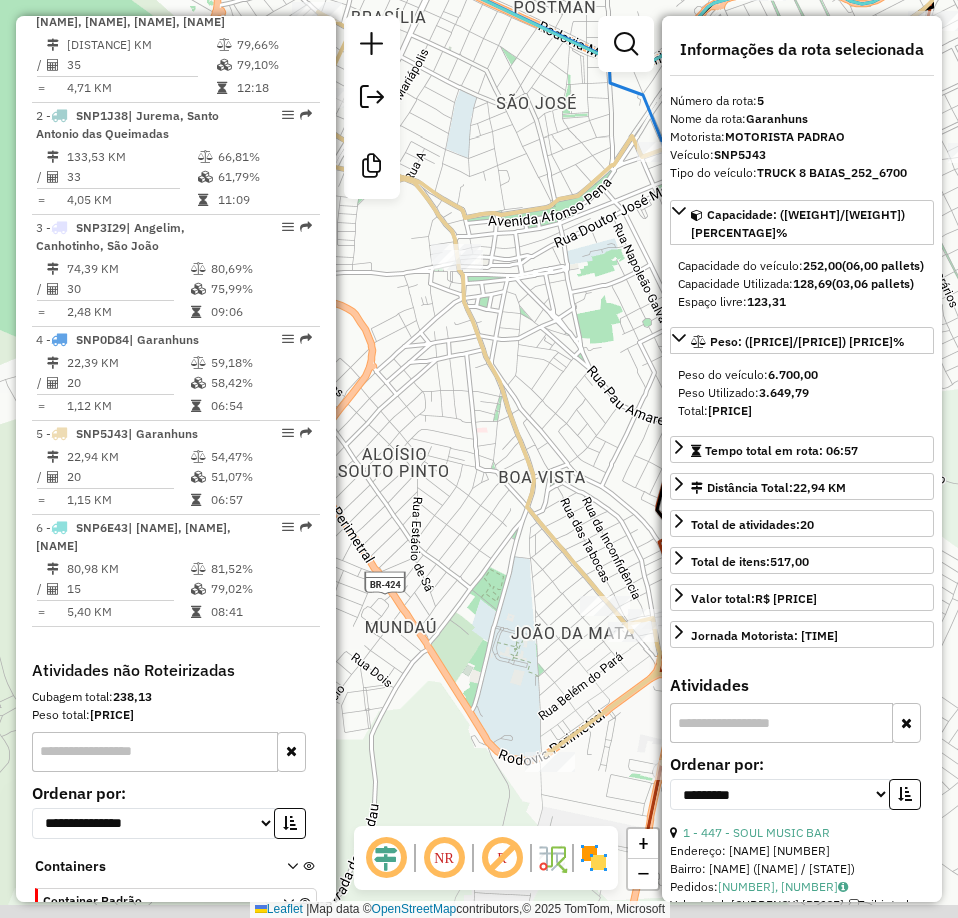 drag, startPoint x: 573, startPoint y: 498, endPoint x: 487, endPoint y: 288, distance: 226.9273 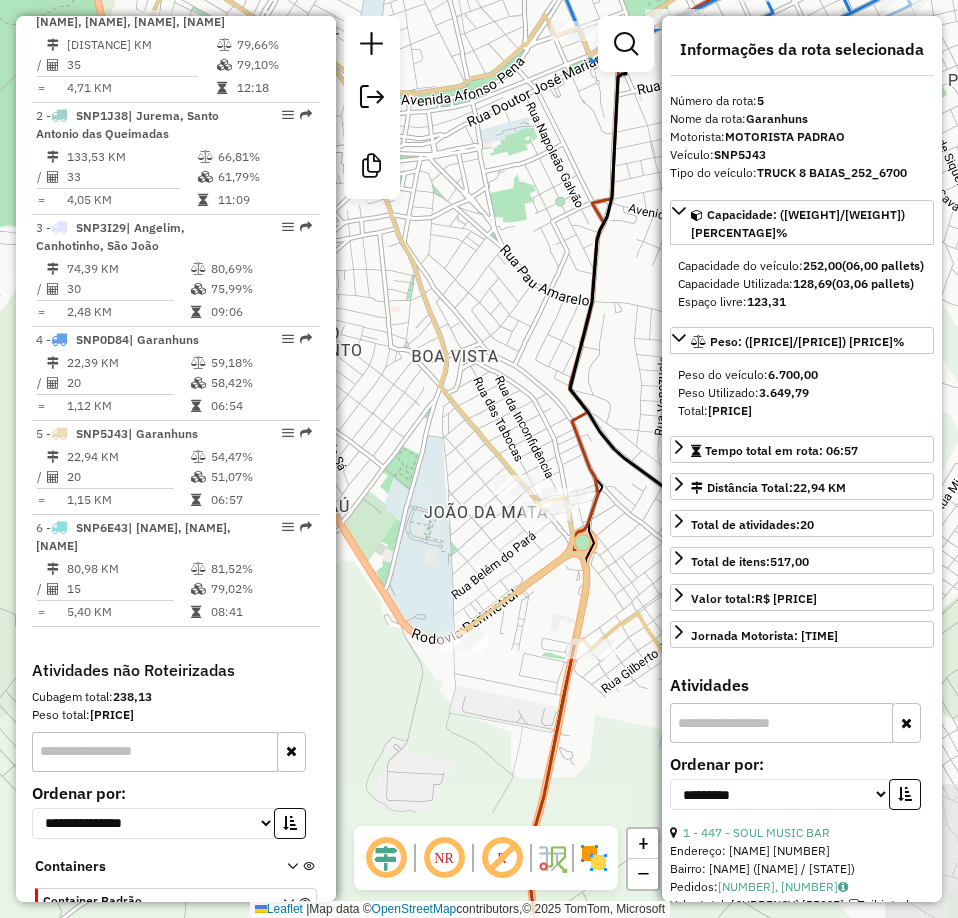 drag, startPoint x: 551, startPoint y: 544, endPoint x: 459, endPoint y: 448, distance: 132.96616 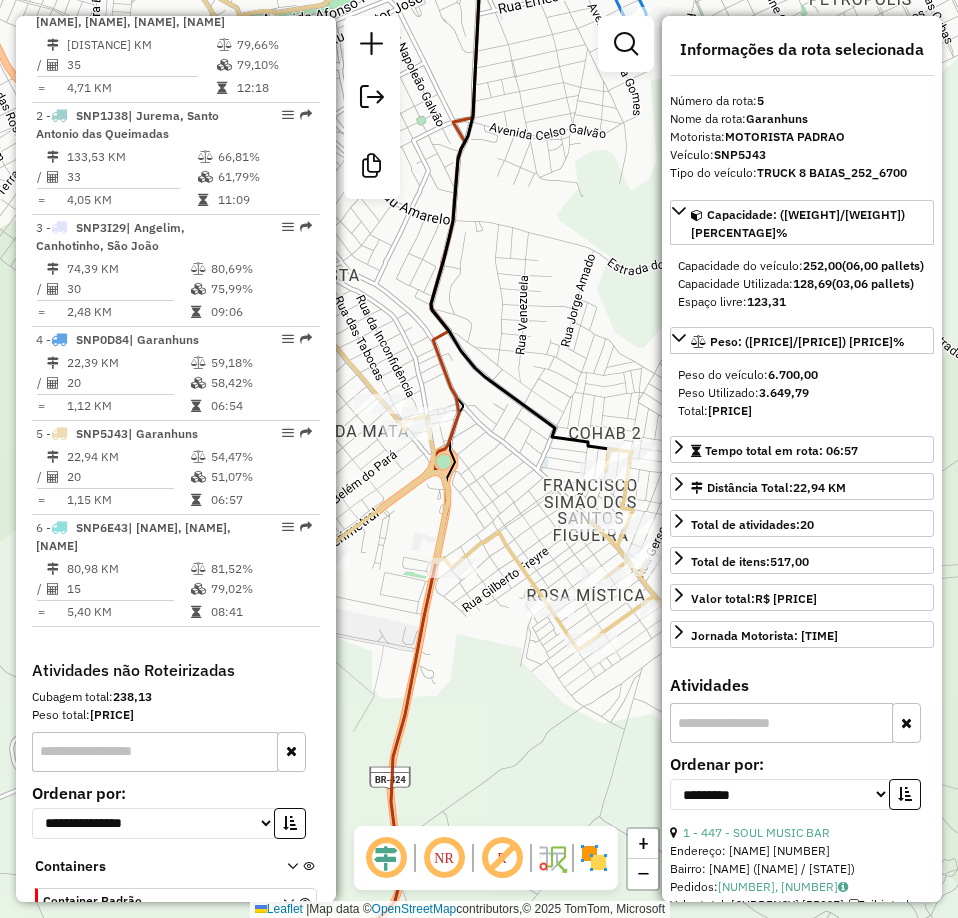drag, startPoint x: 637, startPoint y: 720, endPoint x: 496, endPoint y: 633, distance: 165.68042 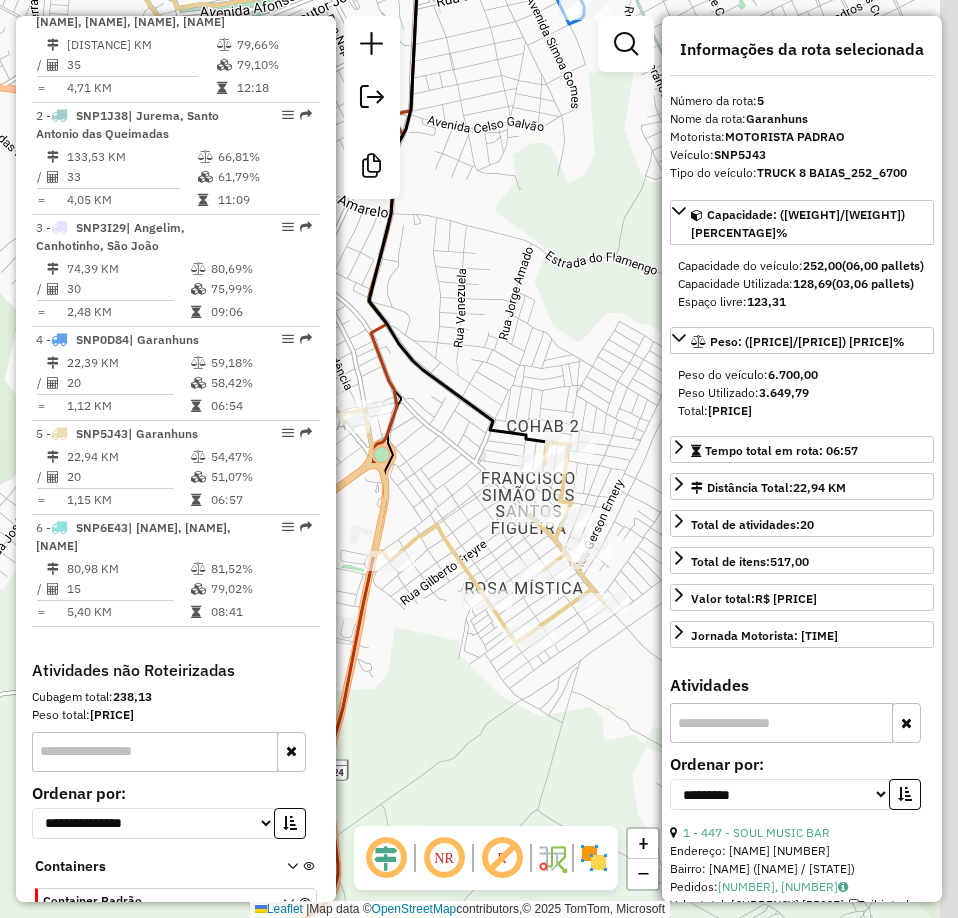 drag, startPoint x: 511, startPoint y: 666, endPoint x: 450, endPoint y: 664, distance: 61.03278 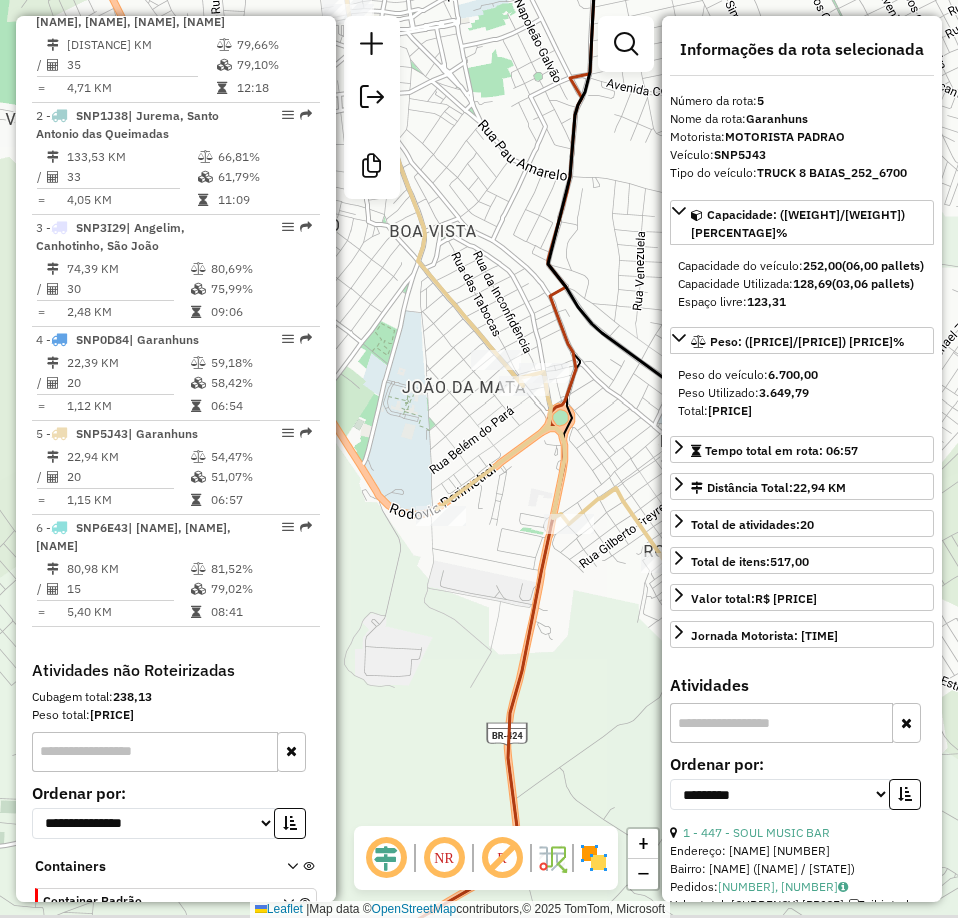 drag, startPoint x: 462, startPoint y: 503, endPoint x: 488, endPoint y: 498, distance: 26.476404 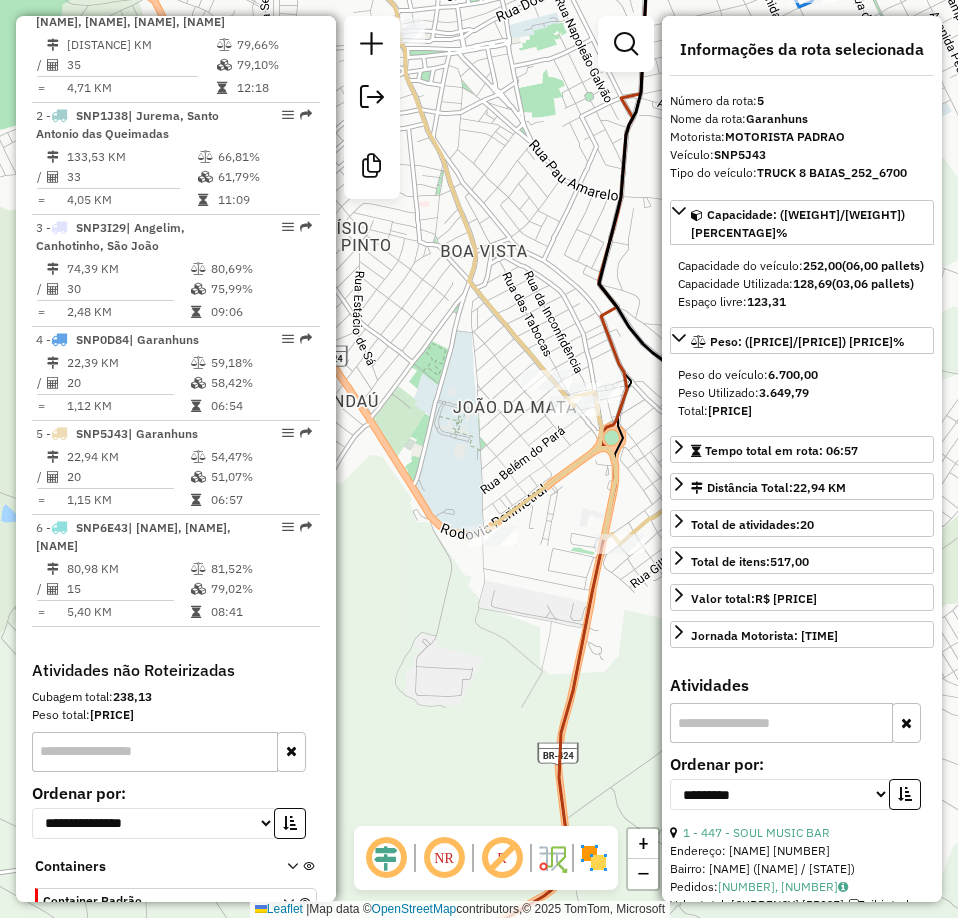 drag, startPoint x: 458, startPoint y: 571, endPoint x: 509, endPoint y: 597, distance: 57.245087 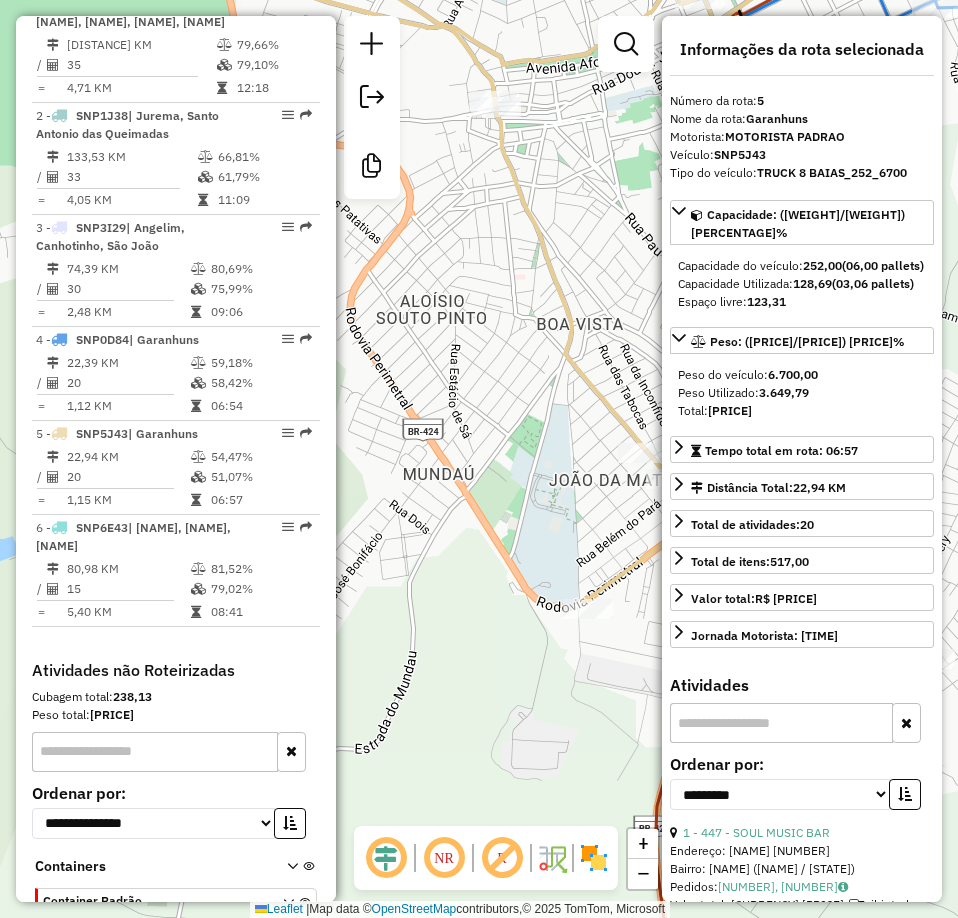 drag, startPoint x: 477, startPoint y: 443, endPoint x: 583, endPoint y: 524, distance: 133.4054 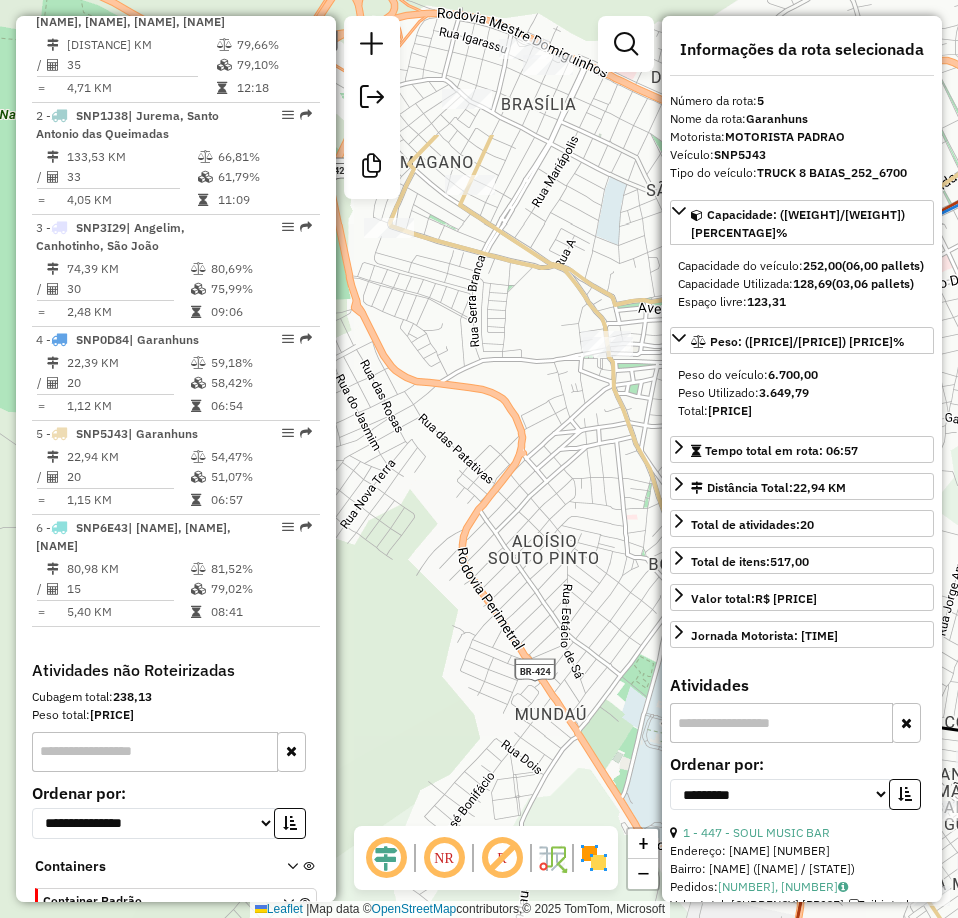 drag, startPoint x: 498, startPoint y: 361, endPoint x: 583, endPoint y: 541, distance: 199.06029 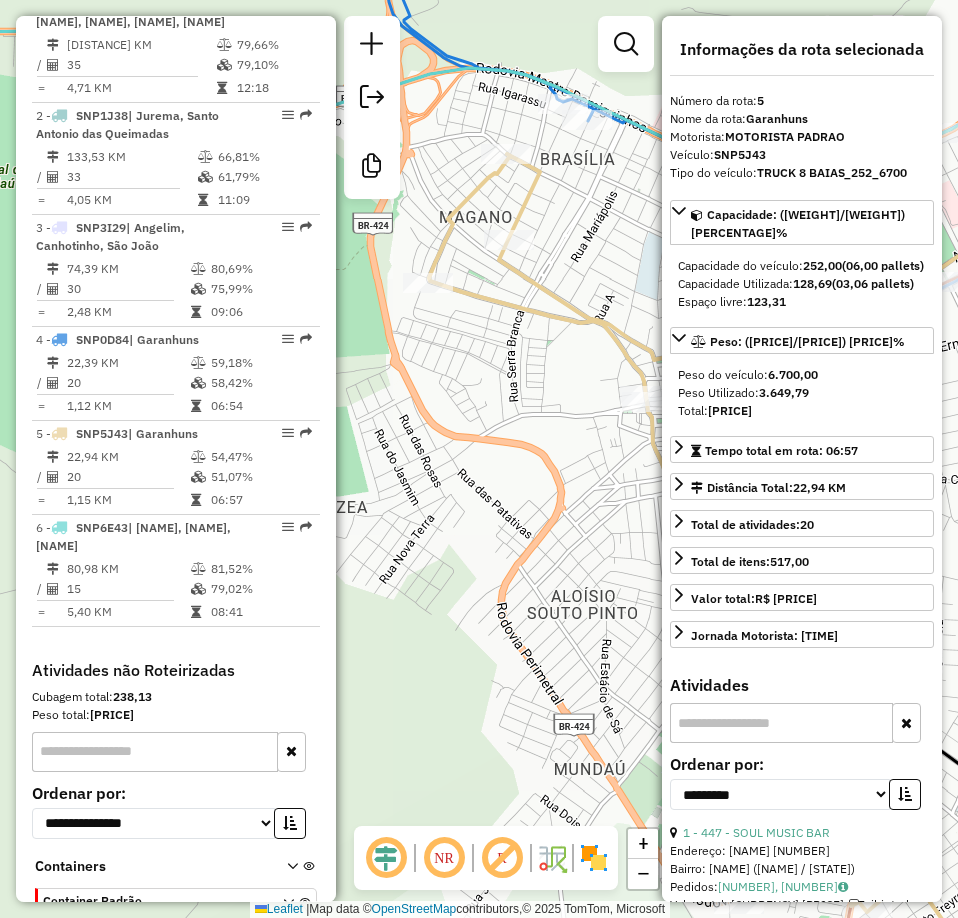 drag, startPoint x: 487, startPoint y: 364, endPoint x: 526, endPoint y: 423, distance: 70.724815 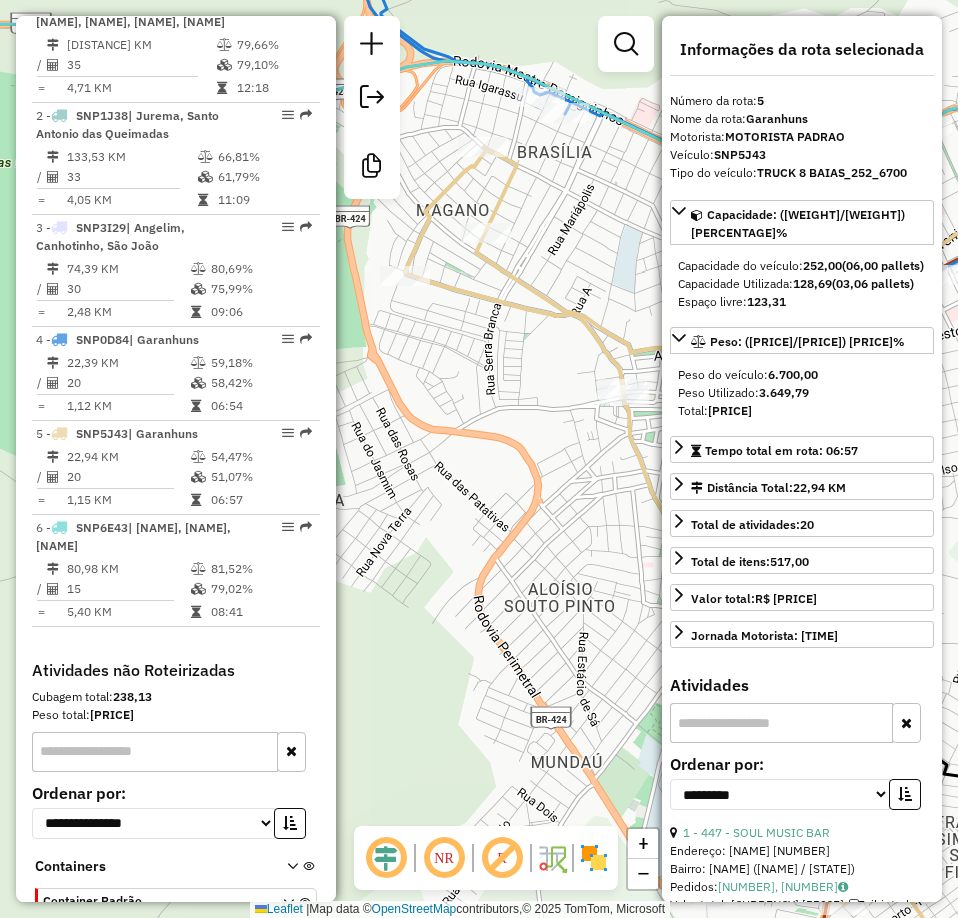 drag, startPoint x: 582, startPoint y: 433, endPoint x: 515, endPoint y: 404, distance: 73.00685 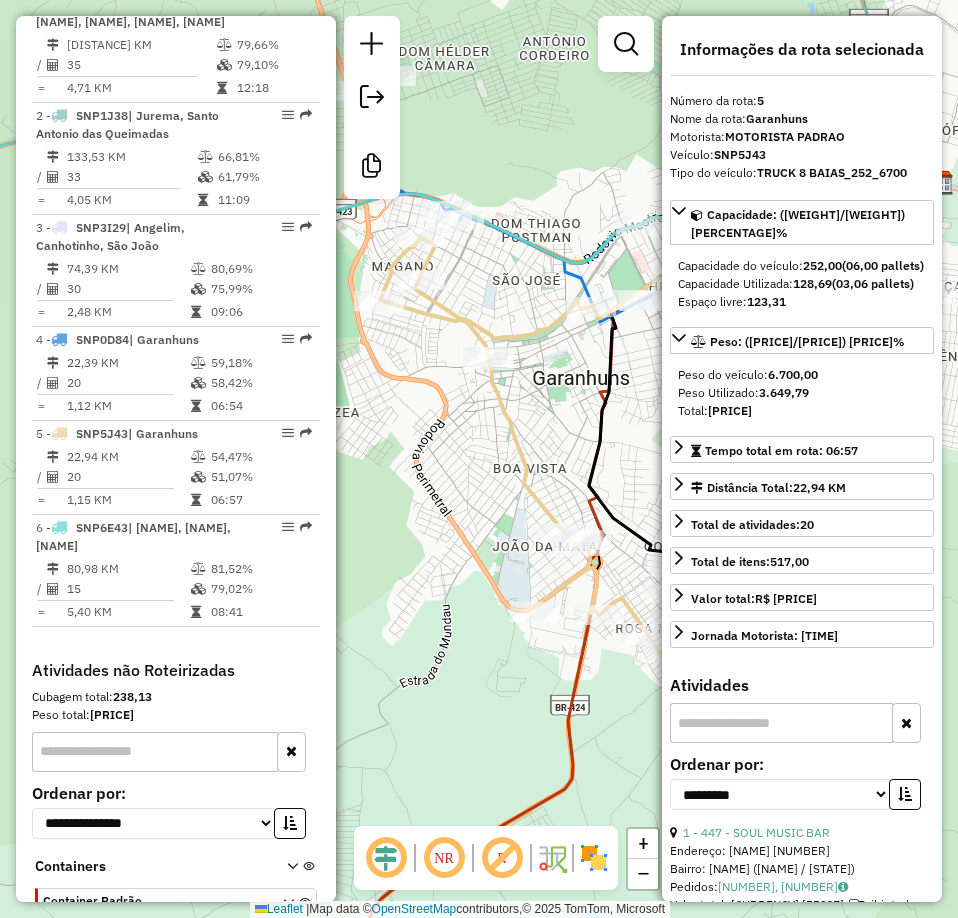 drag, startPoint x: 569, startPoint y: 542, endPoint x: 491, endPoint y: 474, distance: 103.47947 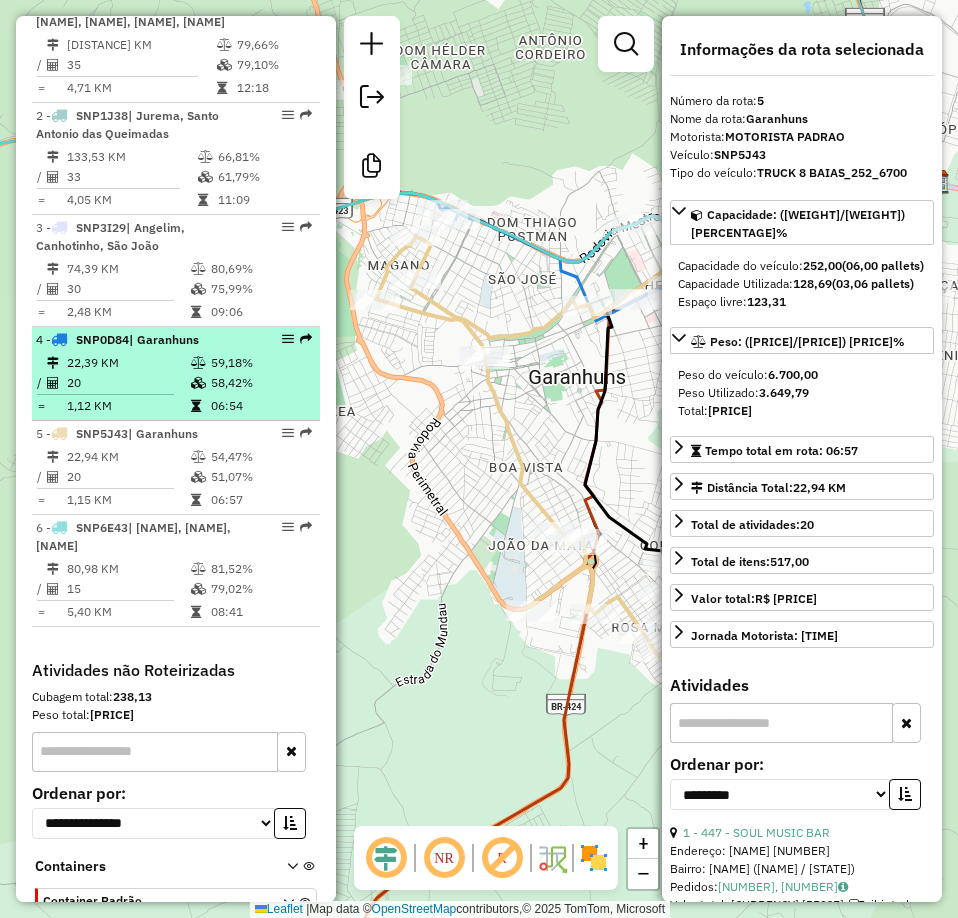 click on "22,39 KM" at bounding box center (128, 363) 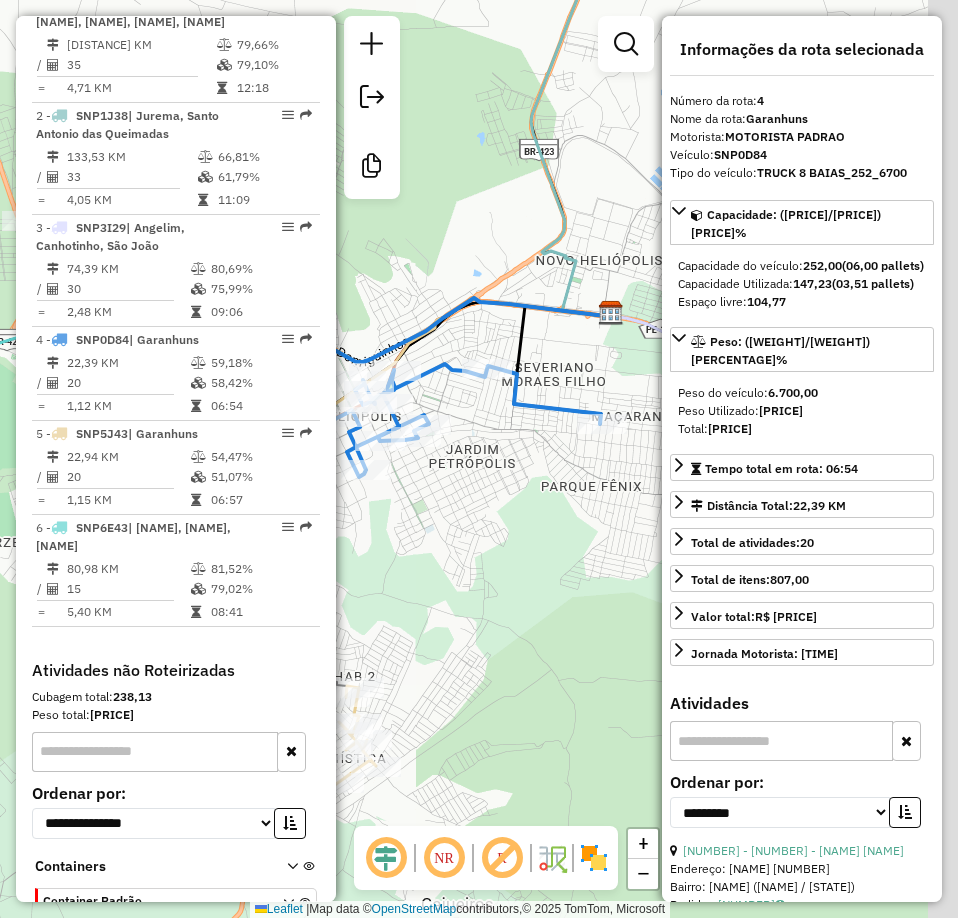 drag, startPoint x: 564, startPoint y: 425, endPoint x: 399, endPoint y: 307, distance: 202.85216 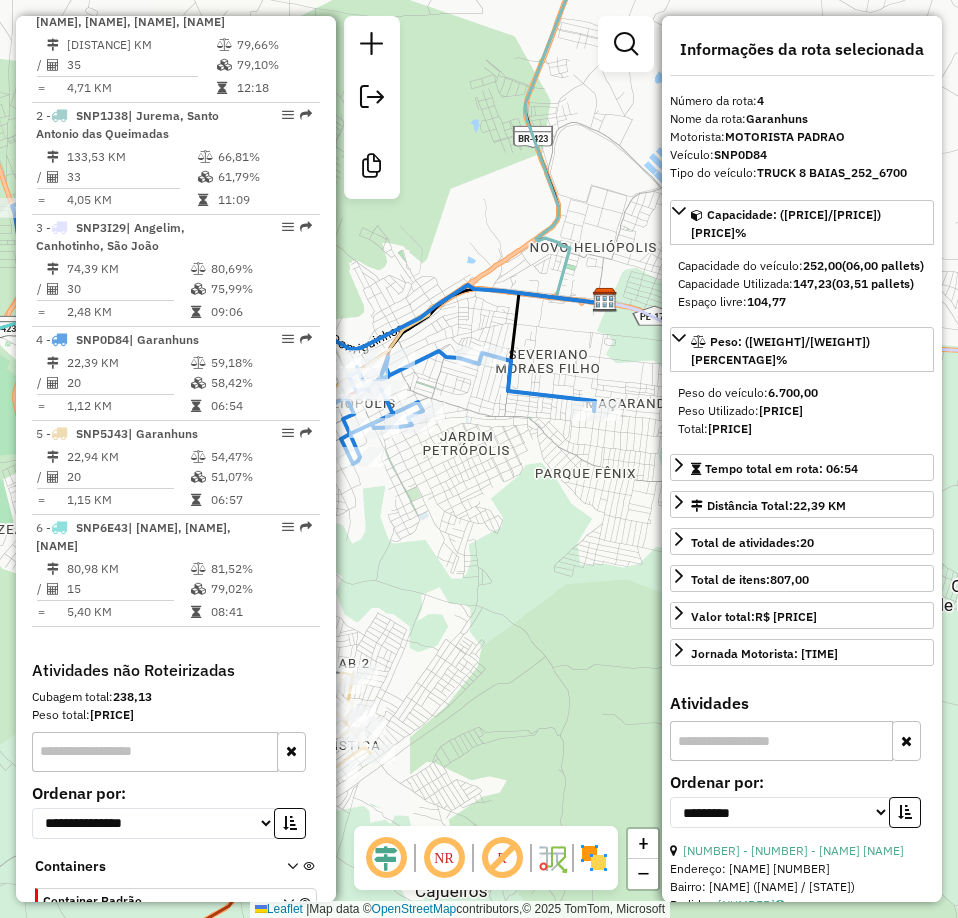 drag, startPoint x: 491, startPoint y: 330, endPoint x: 486, endPoint y: 317, distance: 13.928389 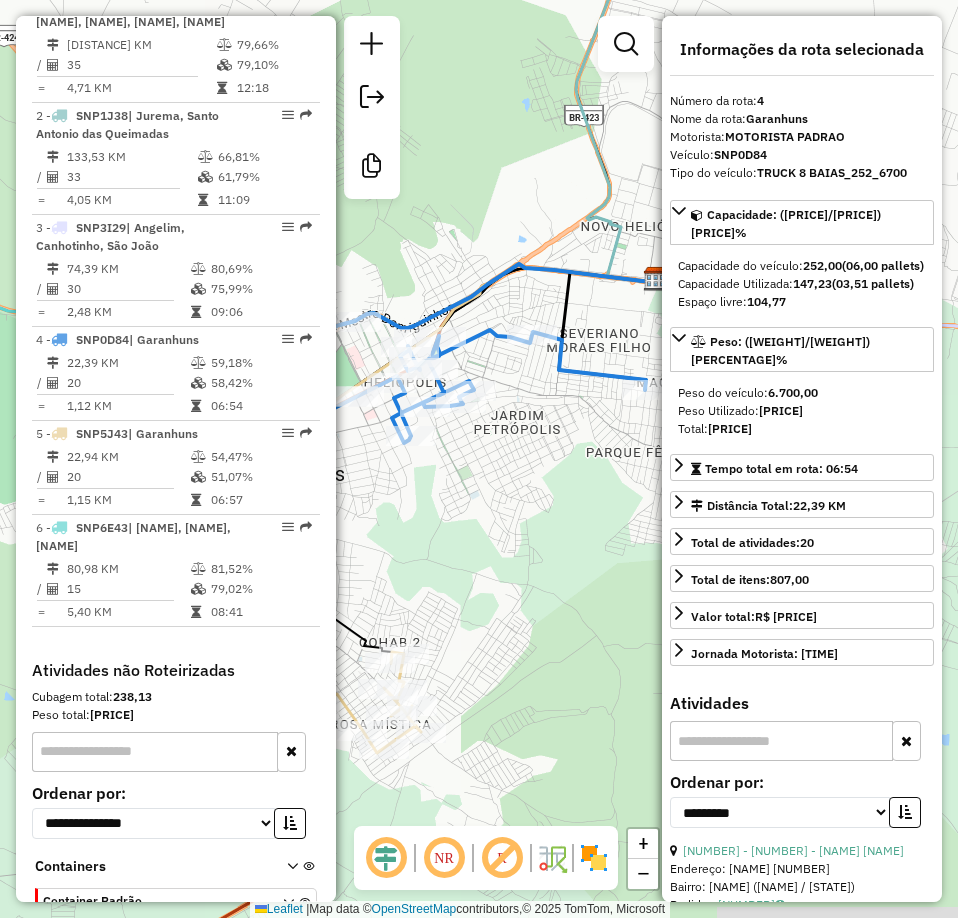 drag, startPoint x: 491, startPoint y: 517, endPoint x: 610, endPoint y: 475, distance: 126.1943 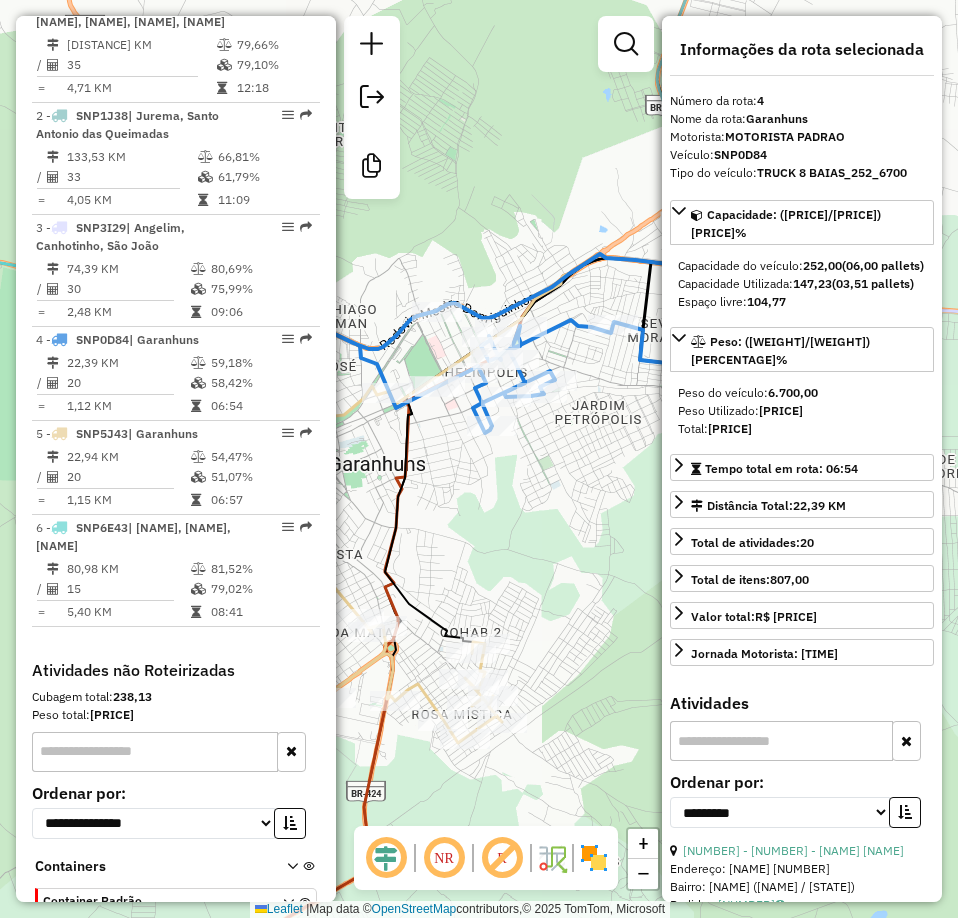drag, startPoint x: 432, startPoint y: 463, endPoint x: 469, endPoint y: 483, distance: 42.059483 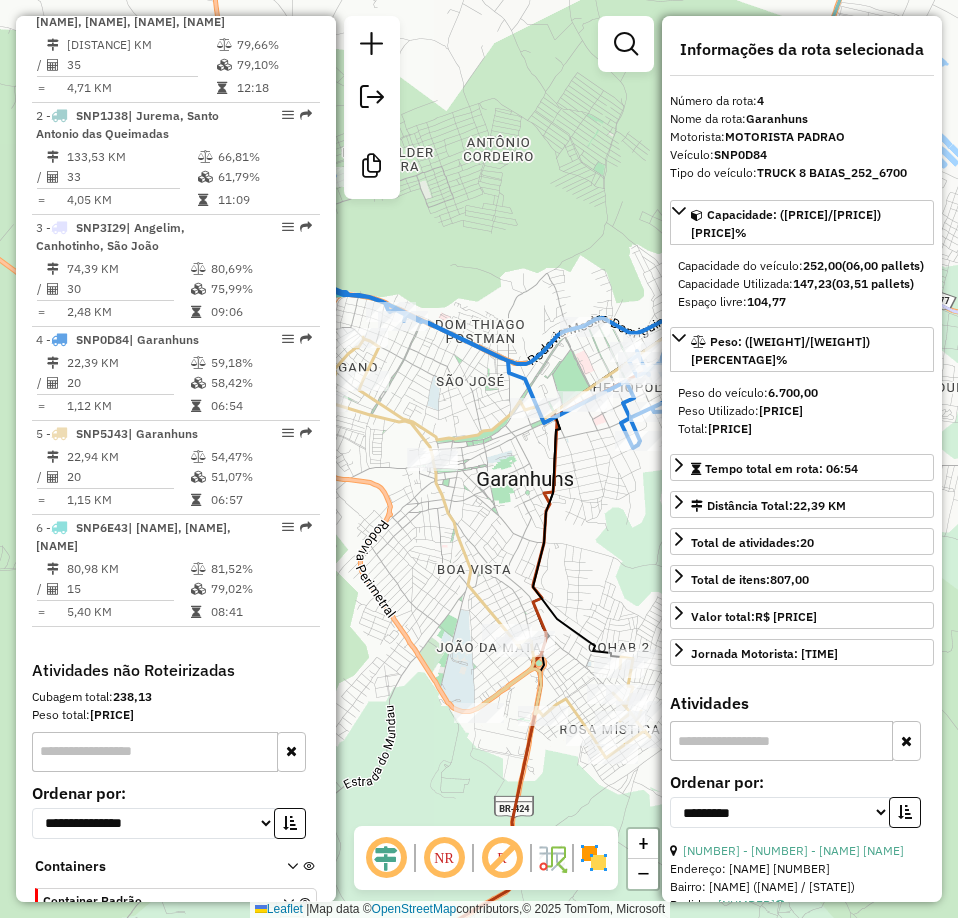 drag, startPoint x: 464, startPoint y: 455, endPoint x: 593, endPoint y: 458, distance: 129.03488 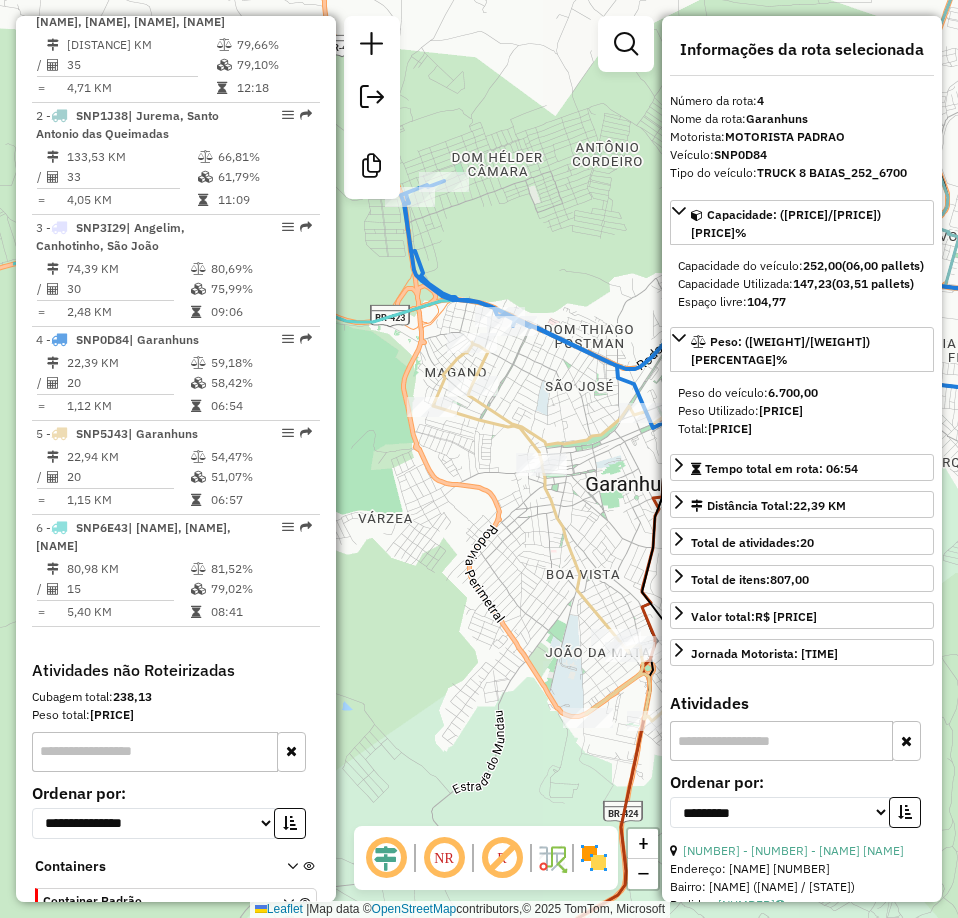 drag, startPoint x: 440, startPoint y: 255, endPoint x: 560, endPoint y: 247, distance: 120.26637 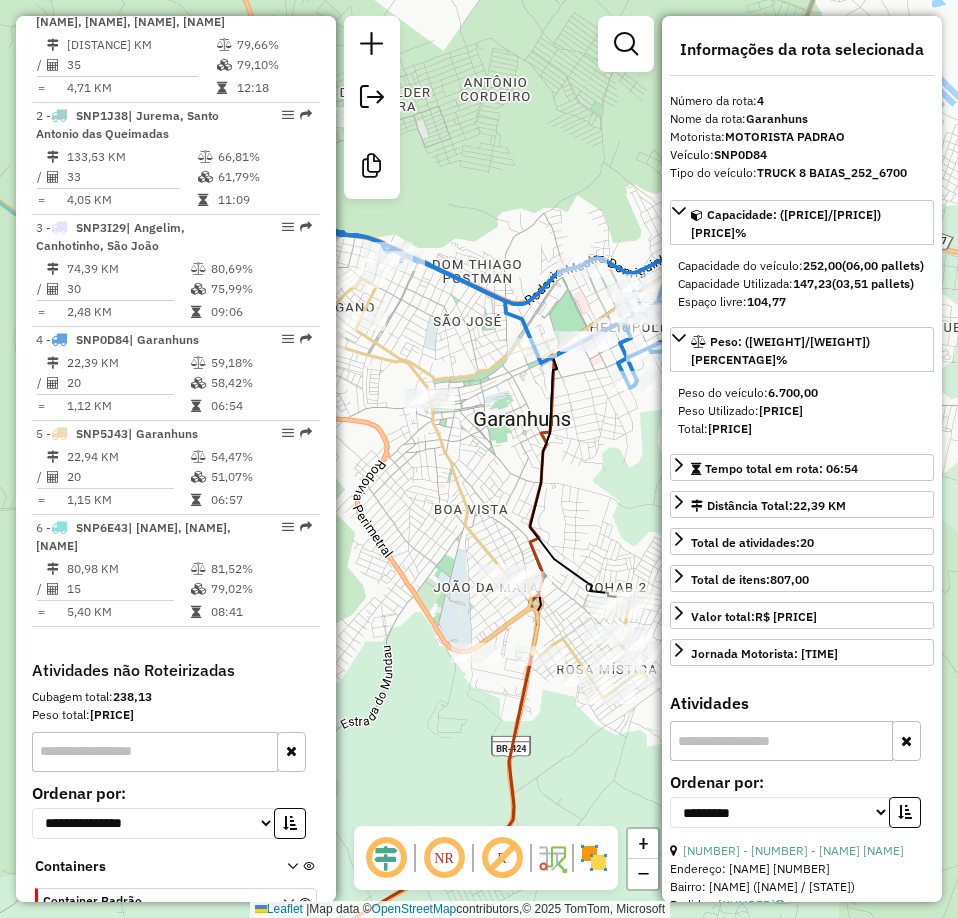 drag, startPoint x: 581, startPoint y: 379, endPoint x: 440, endPoint y: 317, distance: 154.02922 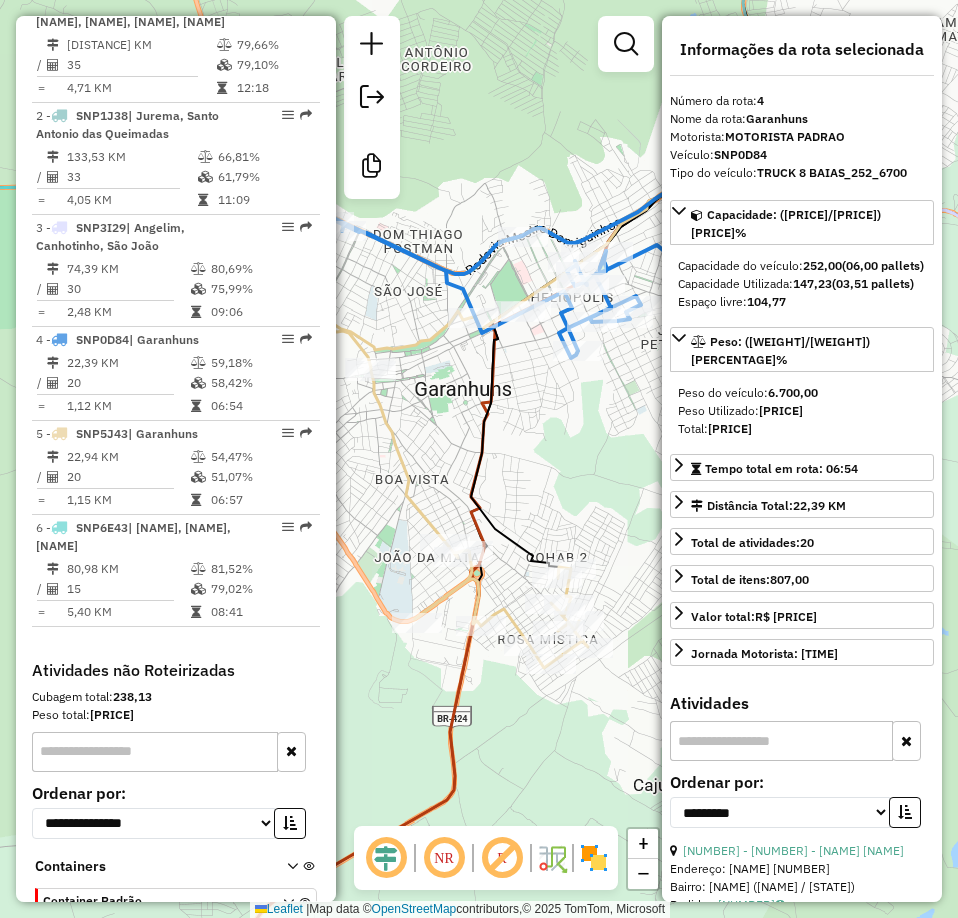 drag, startPoint x: 447, startPoint y: 336, endPoint x: 402, endPoint y: 311, distance: 51.47815 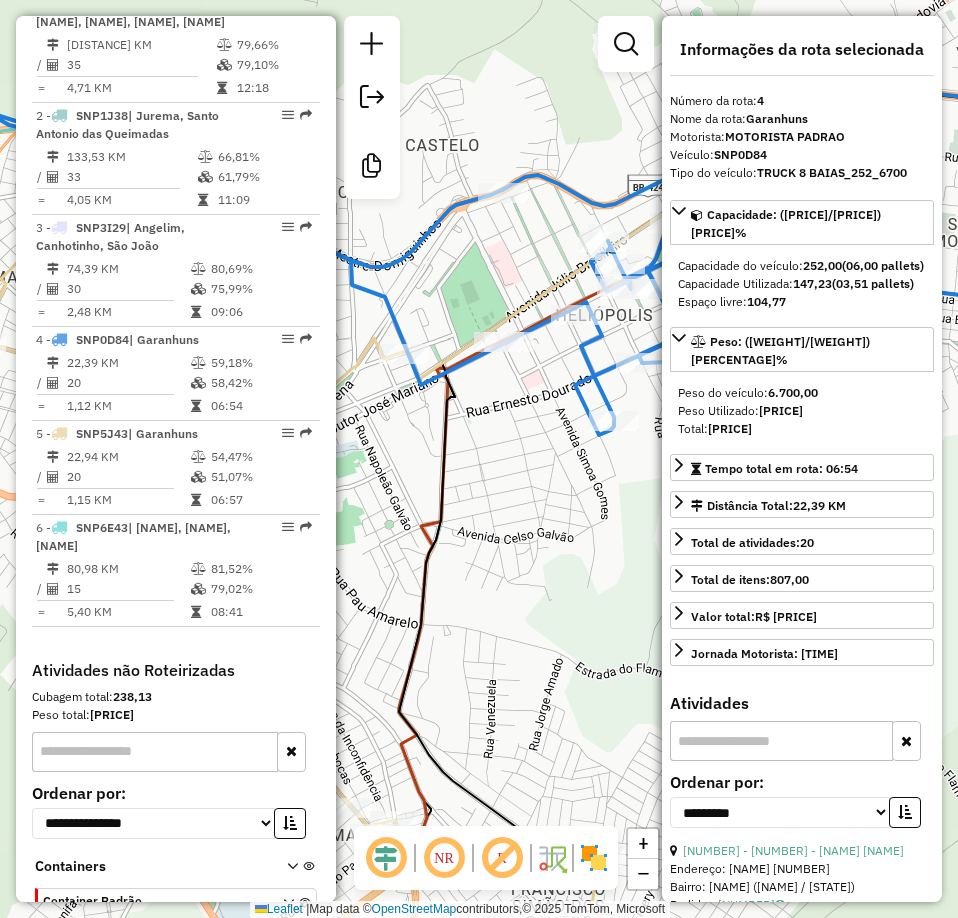 drag, startPoint x: 516, startPoint y: 259, endPoint x: 499, endPoint y: 254, distance: 17.720045 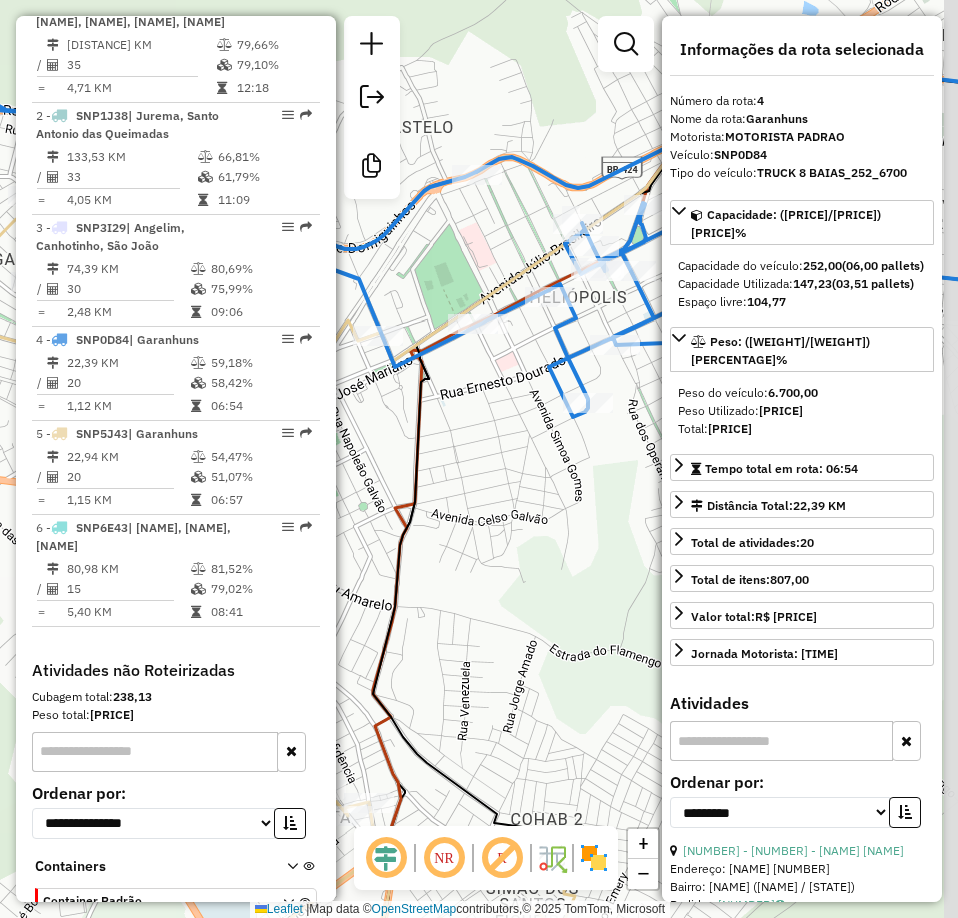 drag, startPoint x: 501, startPoint y: 255, endPoint x: 456, endPoint y: 229, distance: 51.971146 